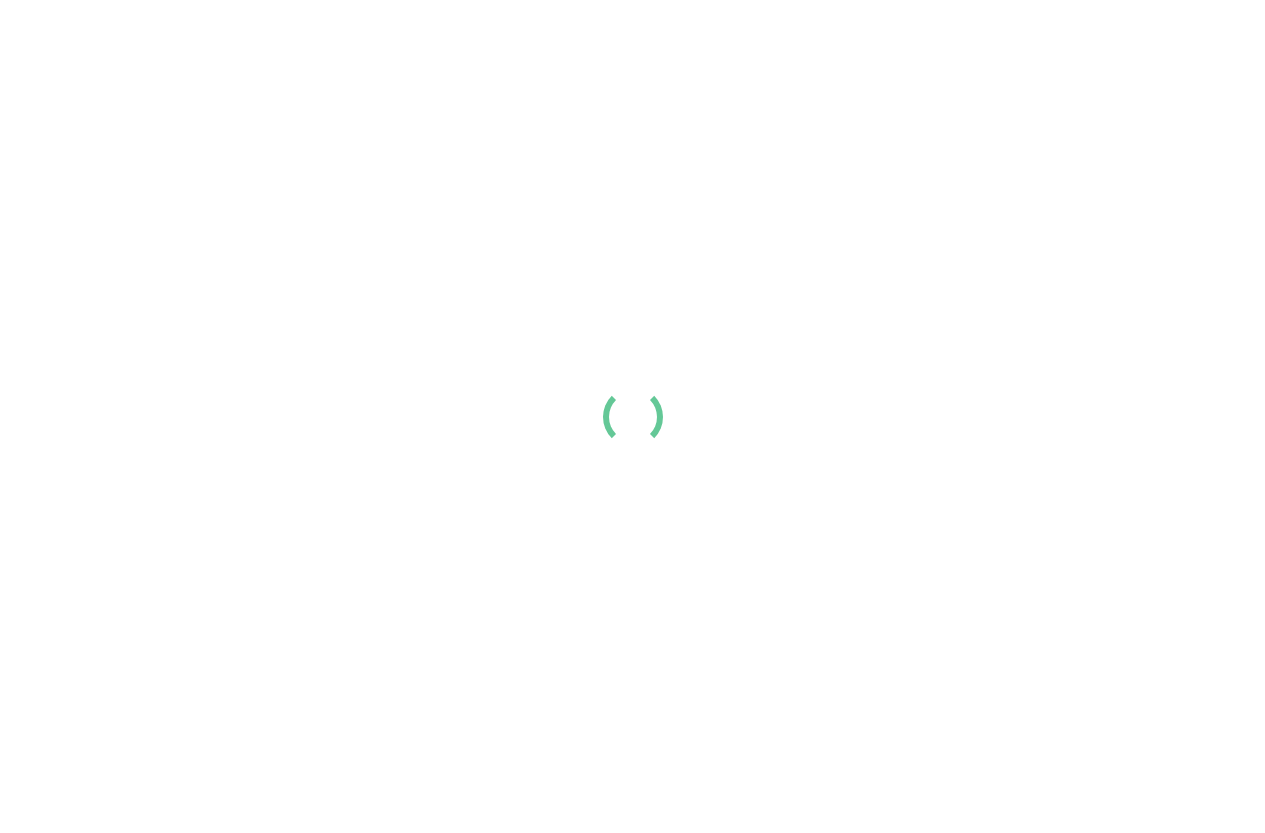 scroll, scrollTop: 0, scrollLeft: 0, axis: both 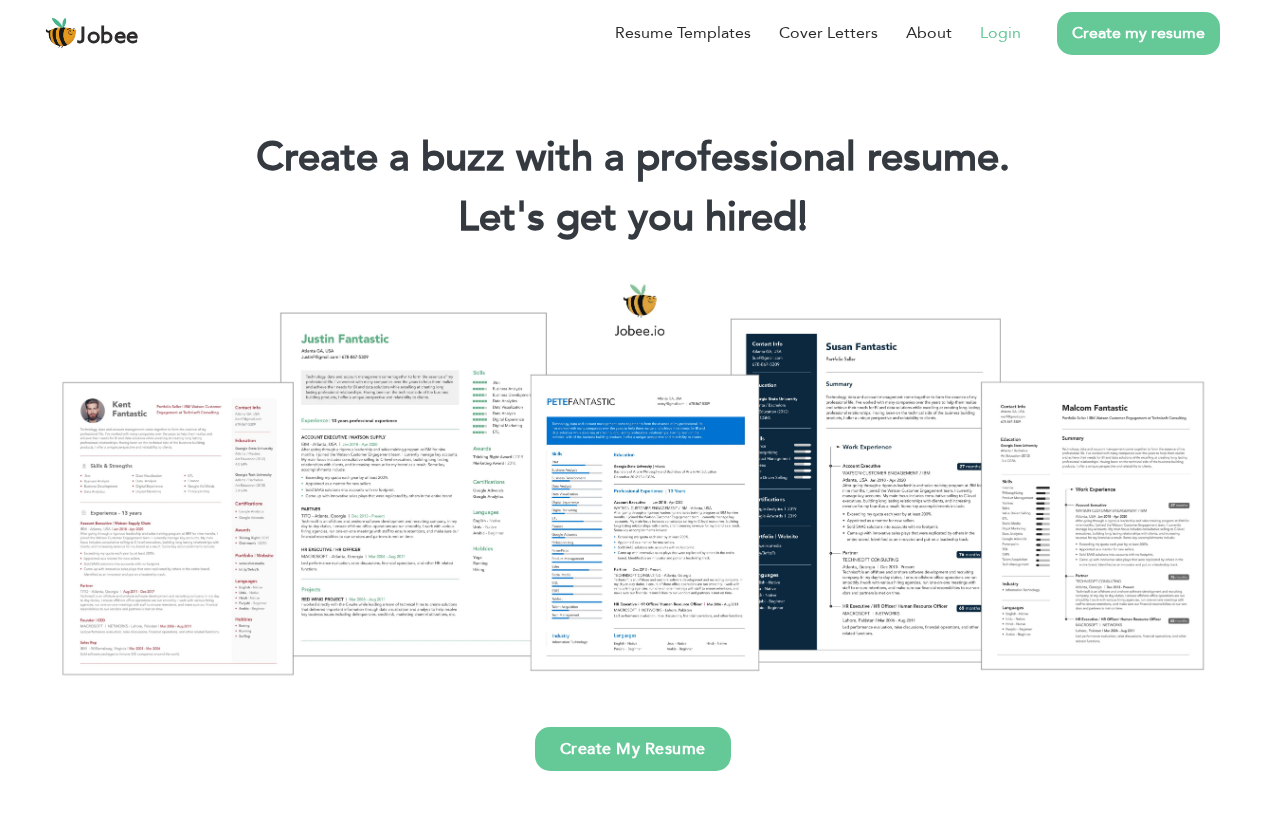click on "Login" at bounding box center (986, 33) 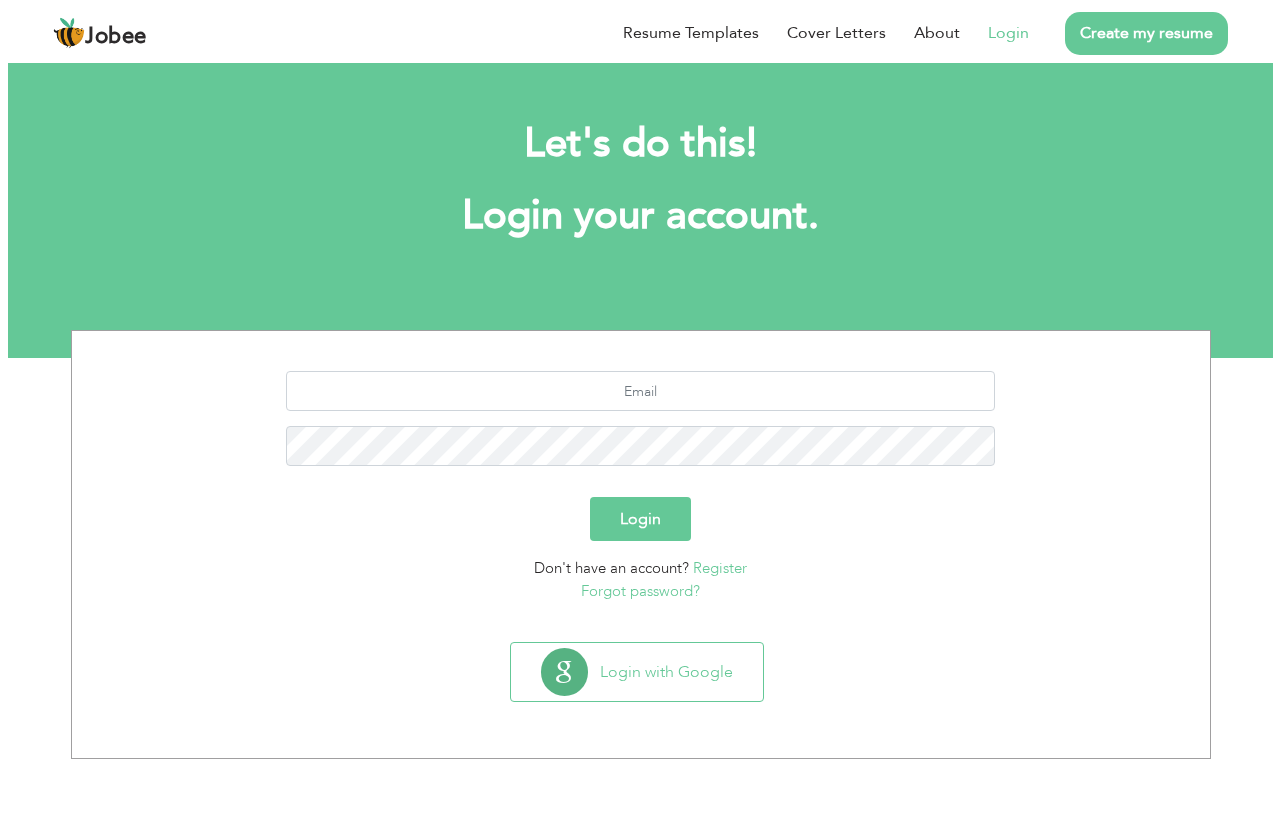 scroll, scrollTop: 0, scrollLeft: 0, axis: both 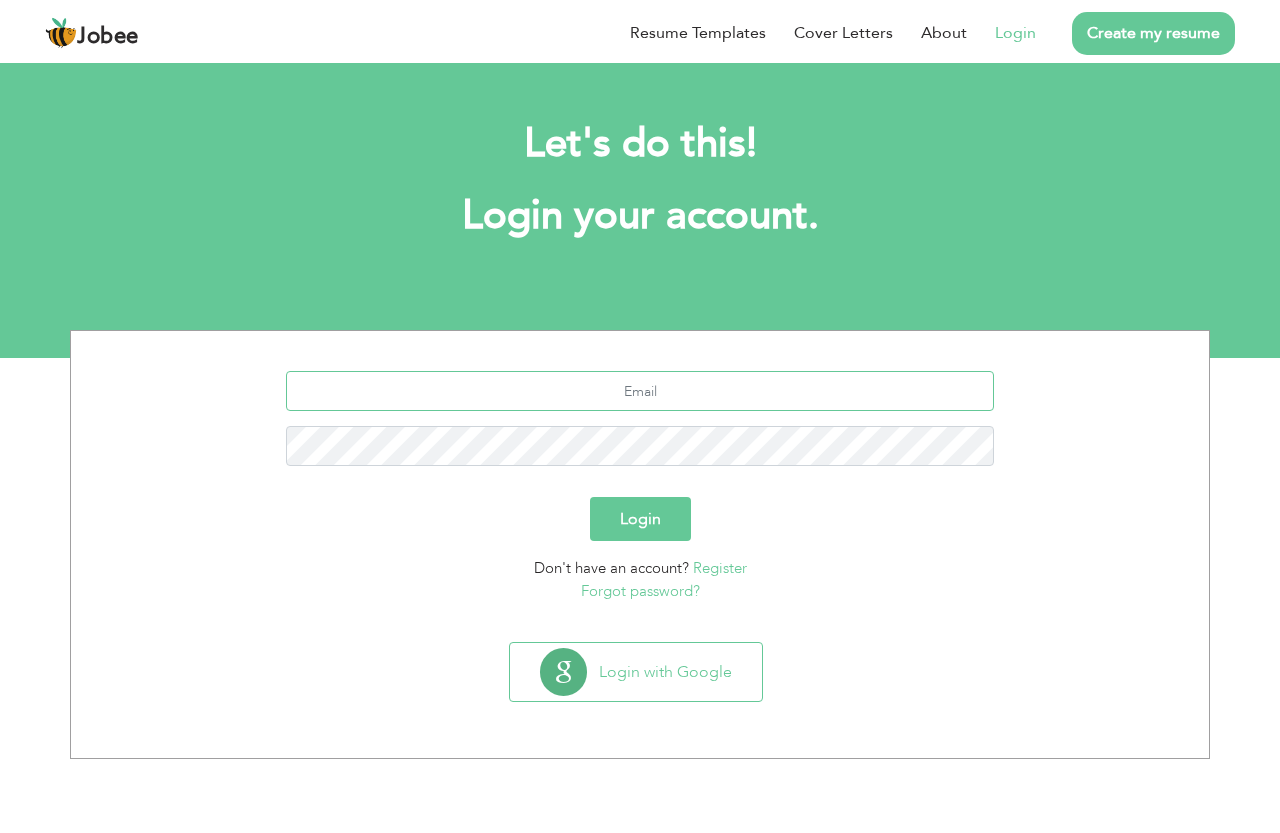 click at bounding box center (640, 391) 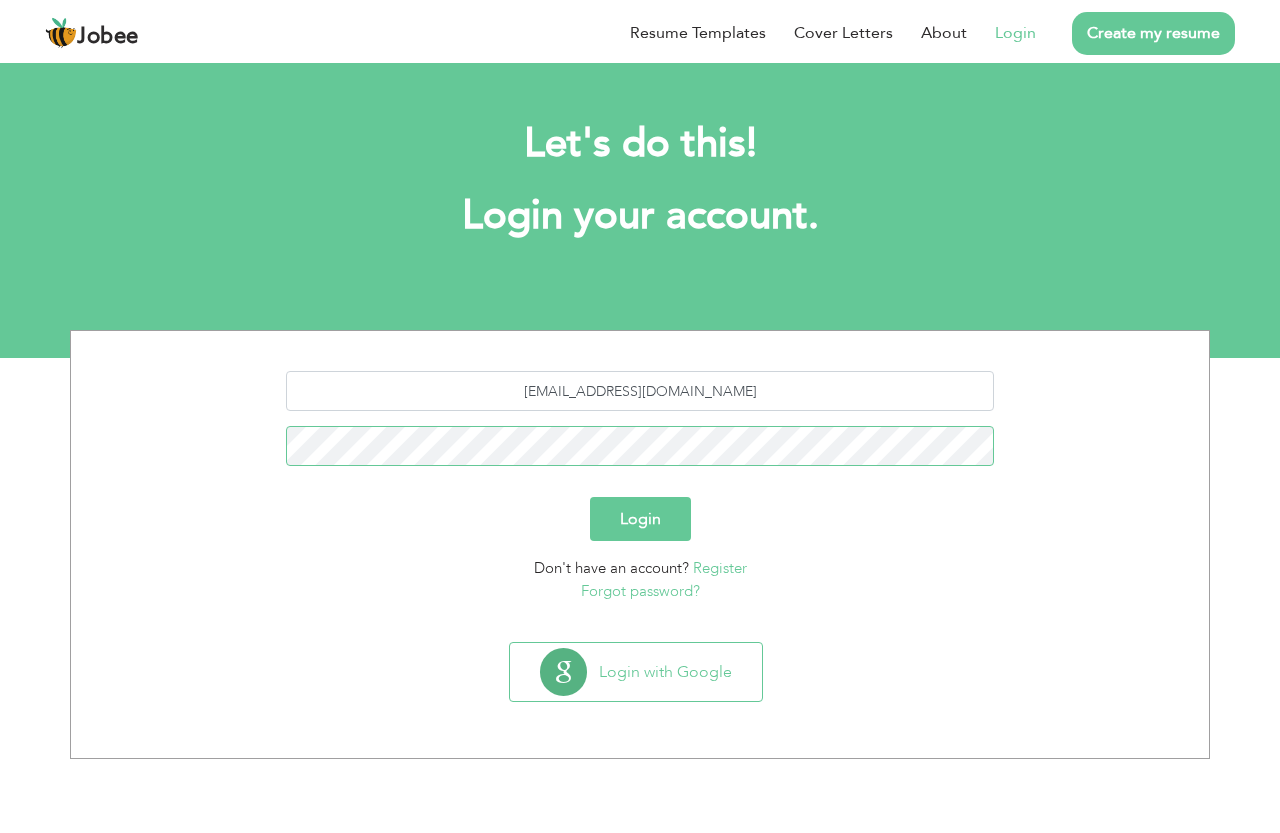 click on "Login" at bounding box center [640, 519] 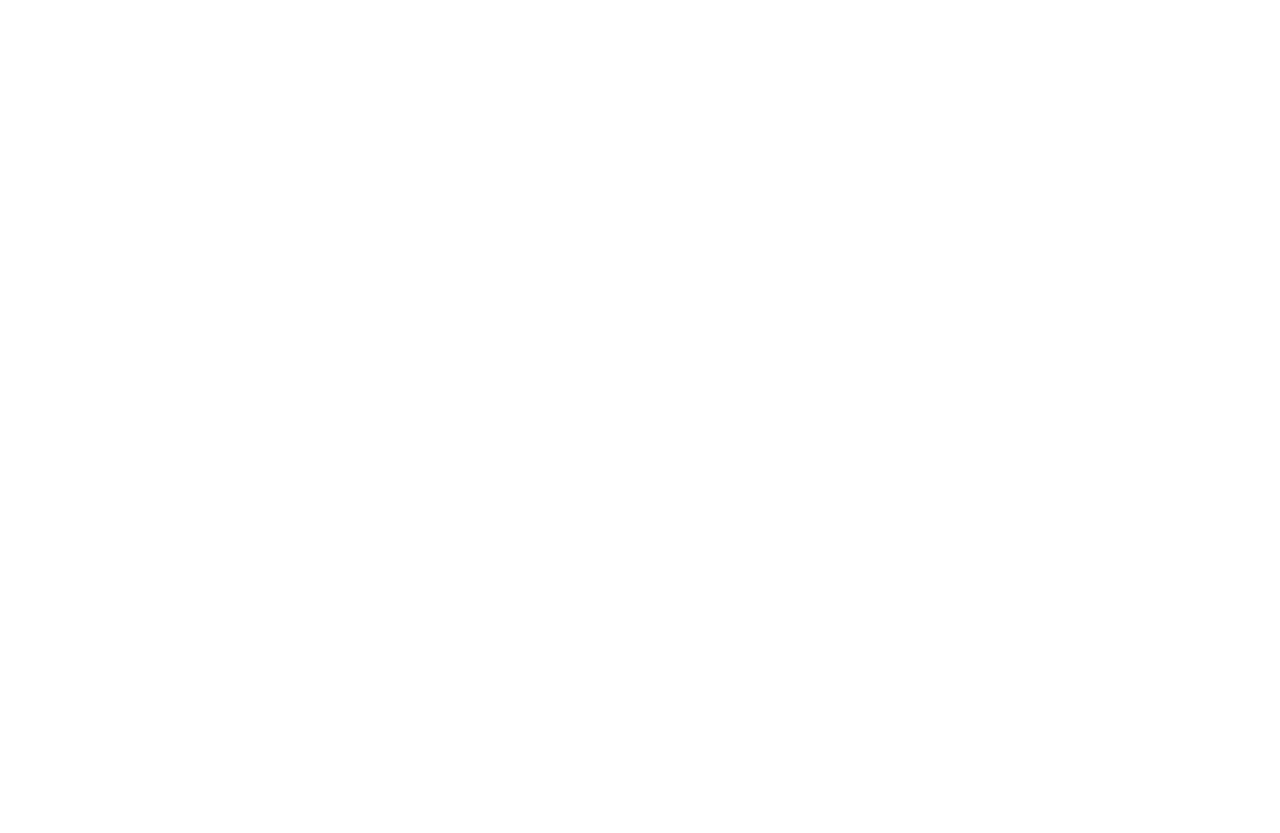 scroll, scrollTop: 0, scrollLeft: 0, axis: both 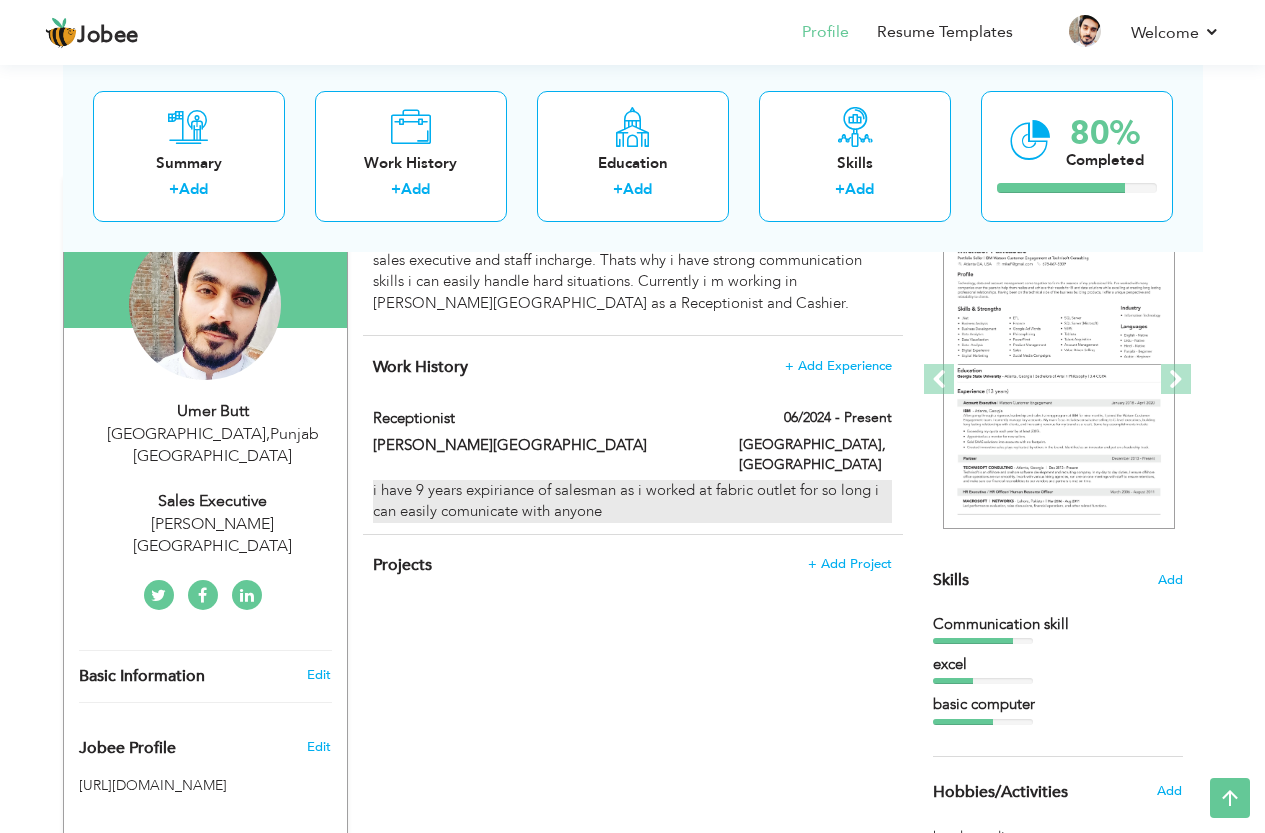 click on "i have 9 years expiriance of salesman as i worked at fabric outlet for so long i can easily comunicate with anyone" at bounding box center (632, 501) 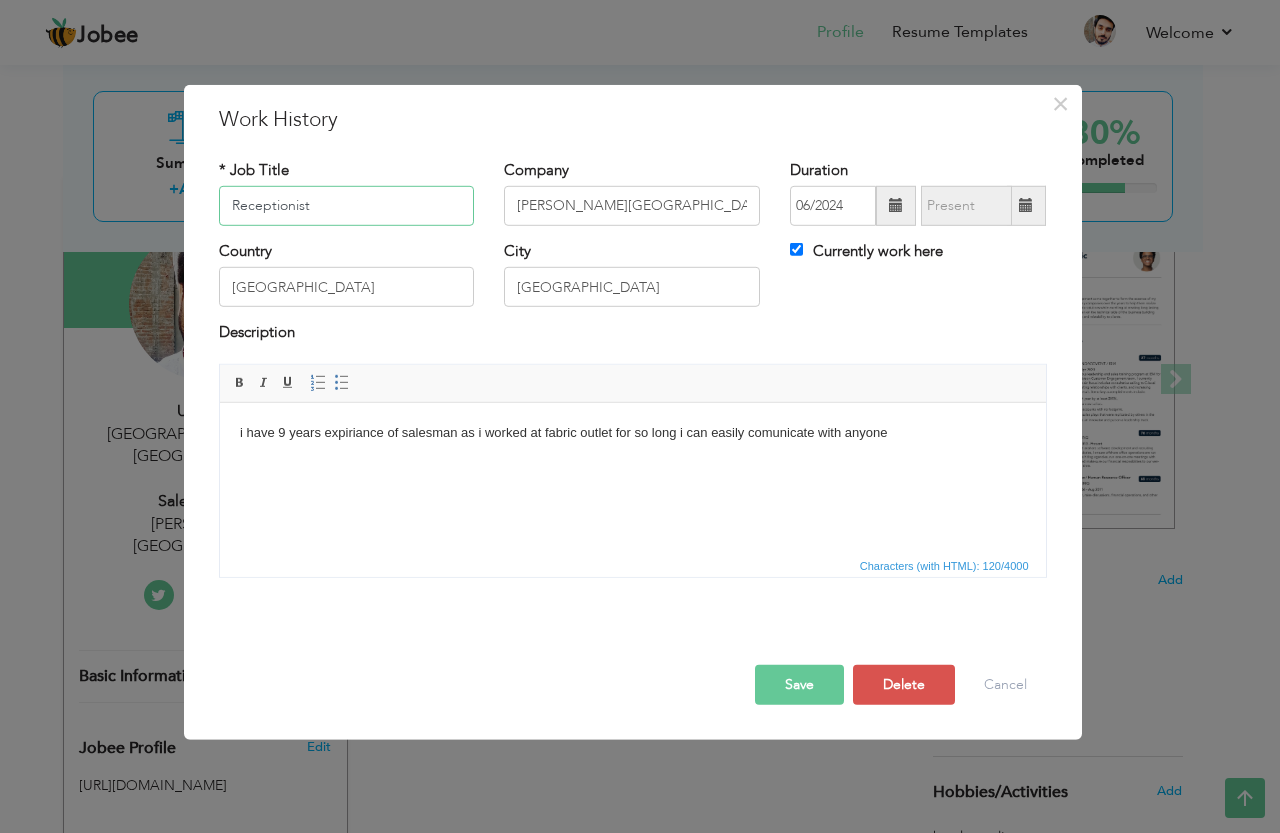 click on "Receptionist" at bounding box center [347, 206] 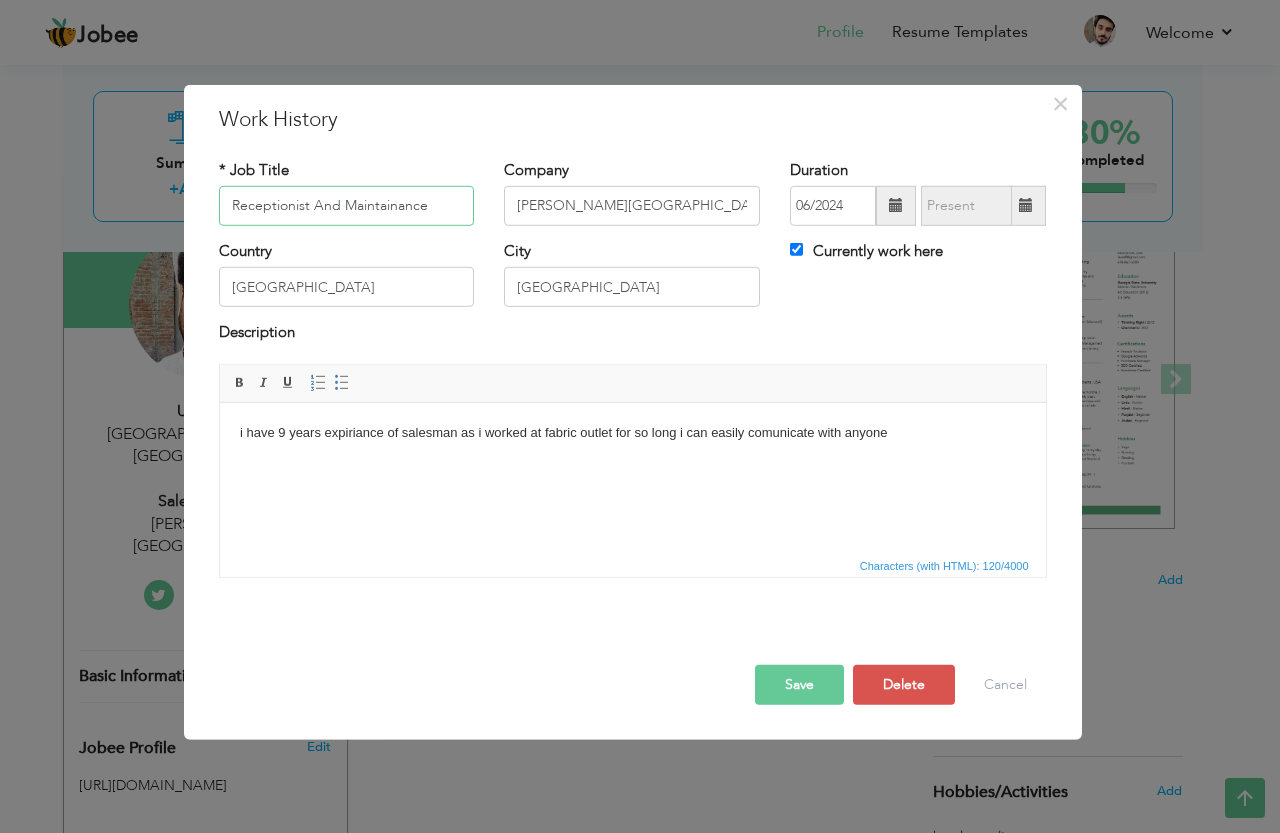 type on "Receptionist And Maintainance" 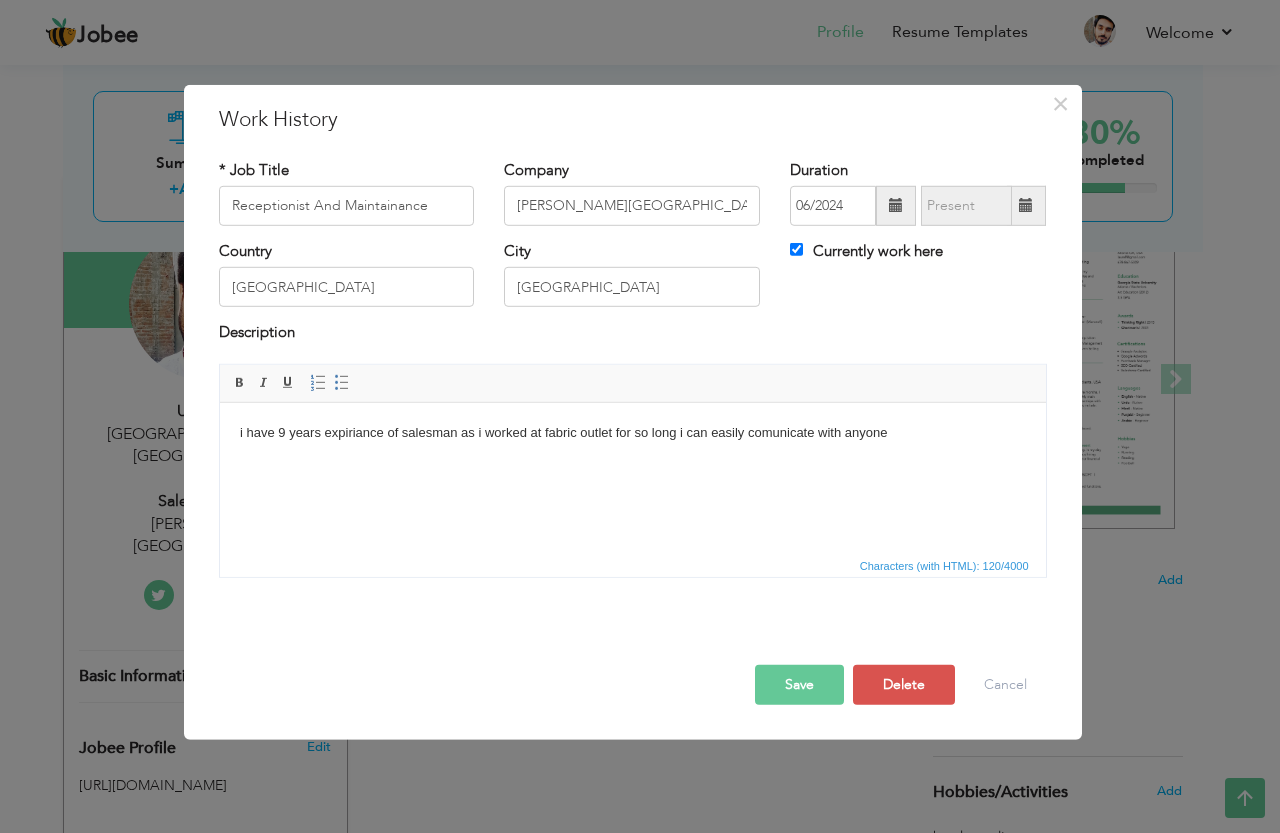 click on "Country
[GEOGRAPHIC_DATA]
City
[GEOGRAPHIC_DATA]
Currently work here" at bounding box center (633, 281) 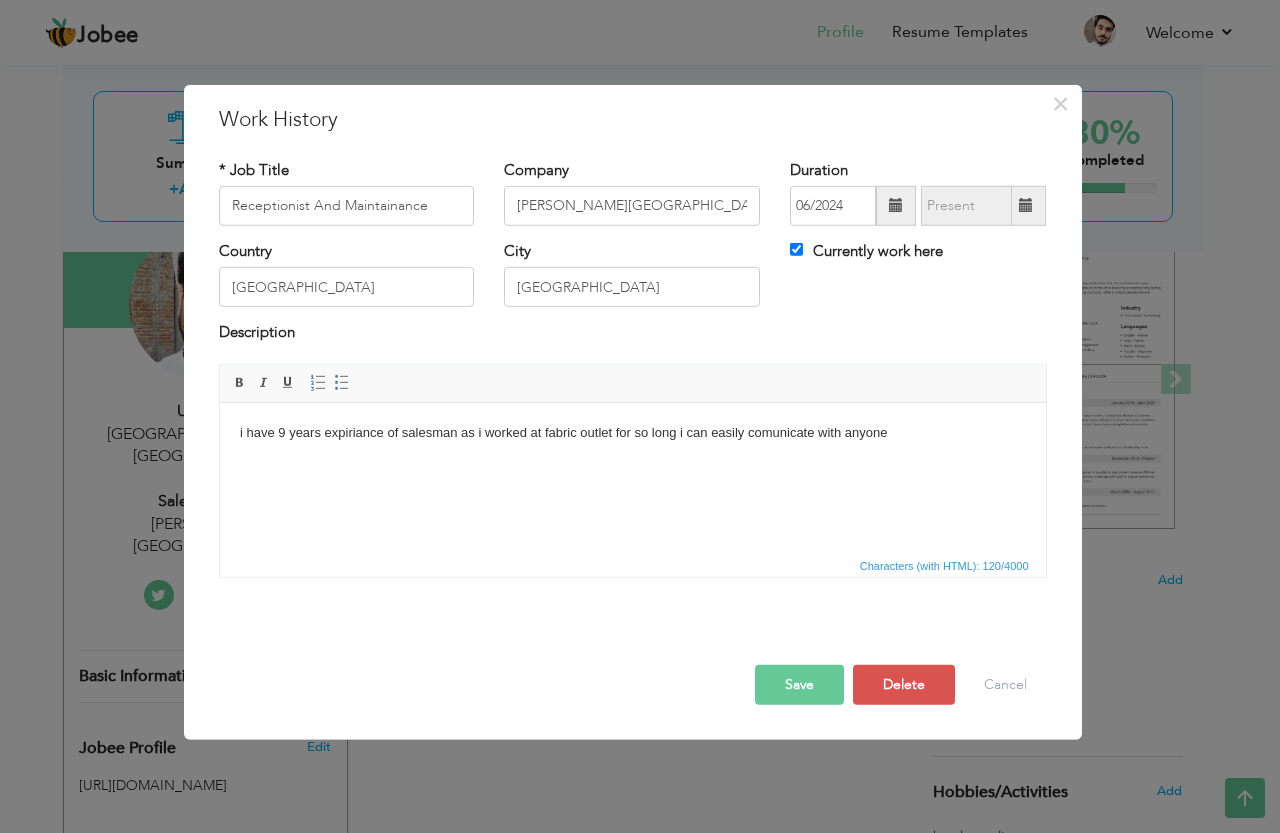 click on "i have 9 years expiriance of salesman as i worked at fabric outlet for so long i can easily comunicate with anyone" at bounding box center [632, 432] 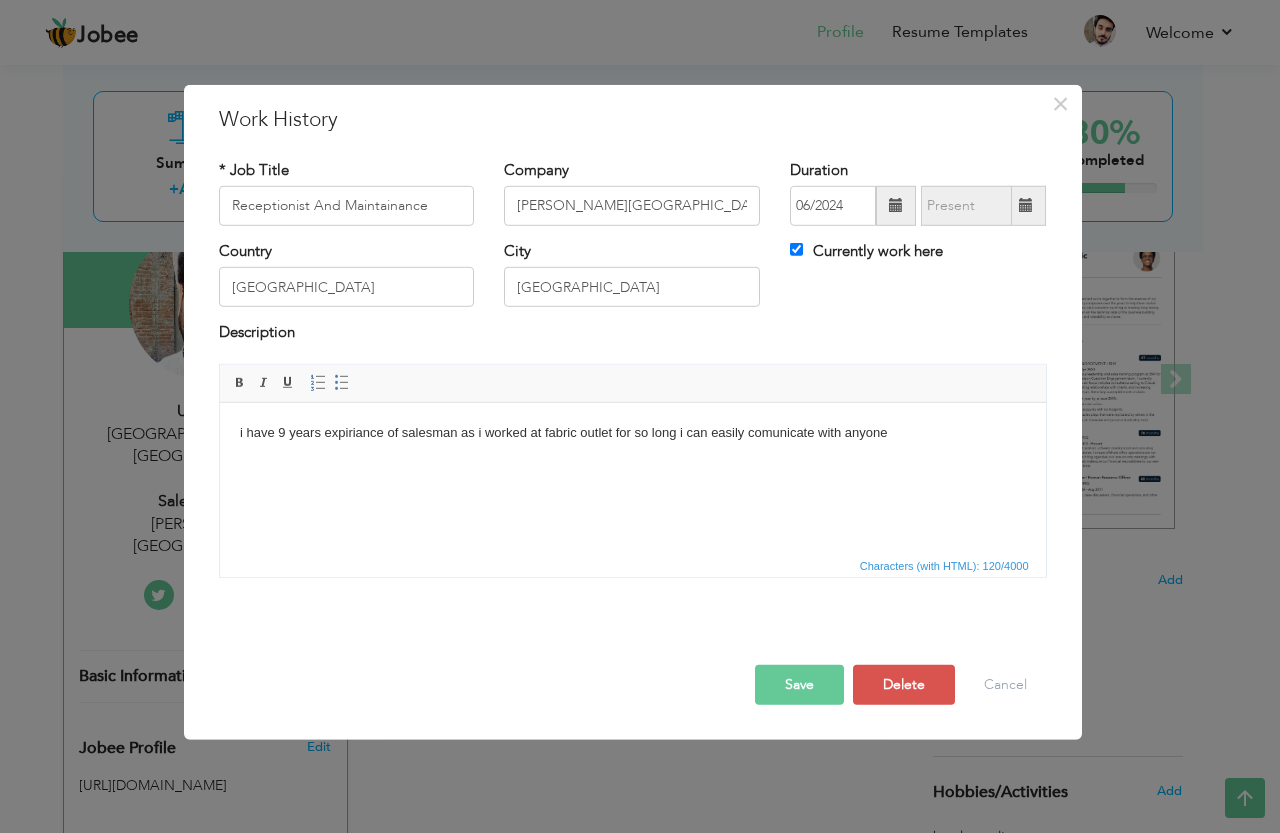 type 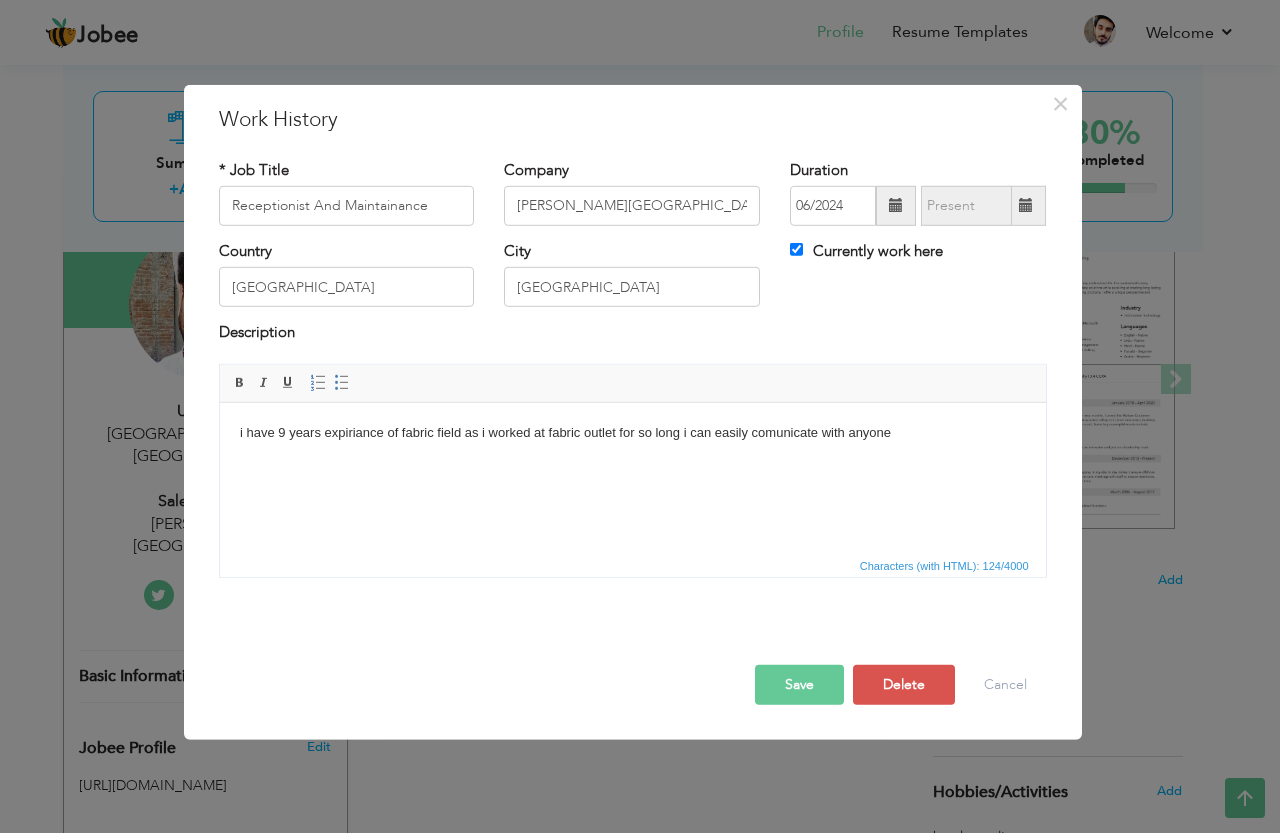 click on "i have 9 years expiriance of fabric field as i worked at fabric outlet for so long i can easily comunicate with anyone" at bounding box center (632, 432) 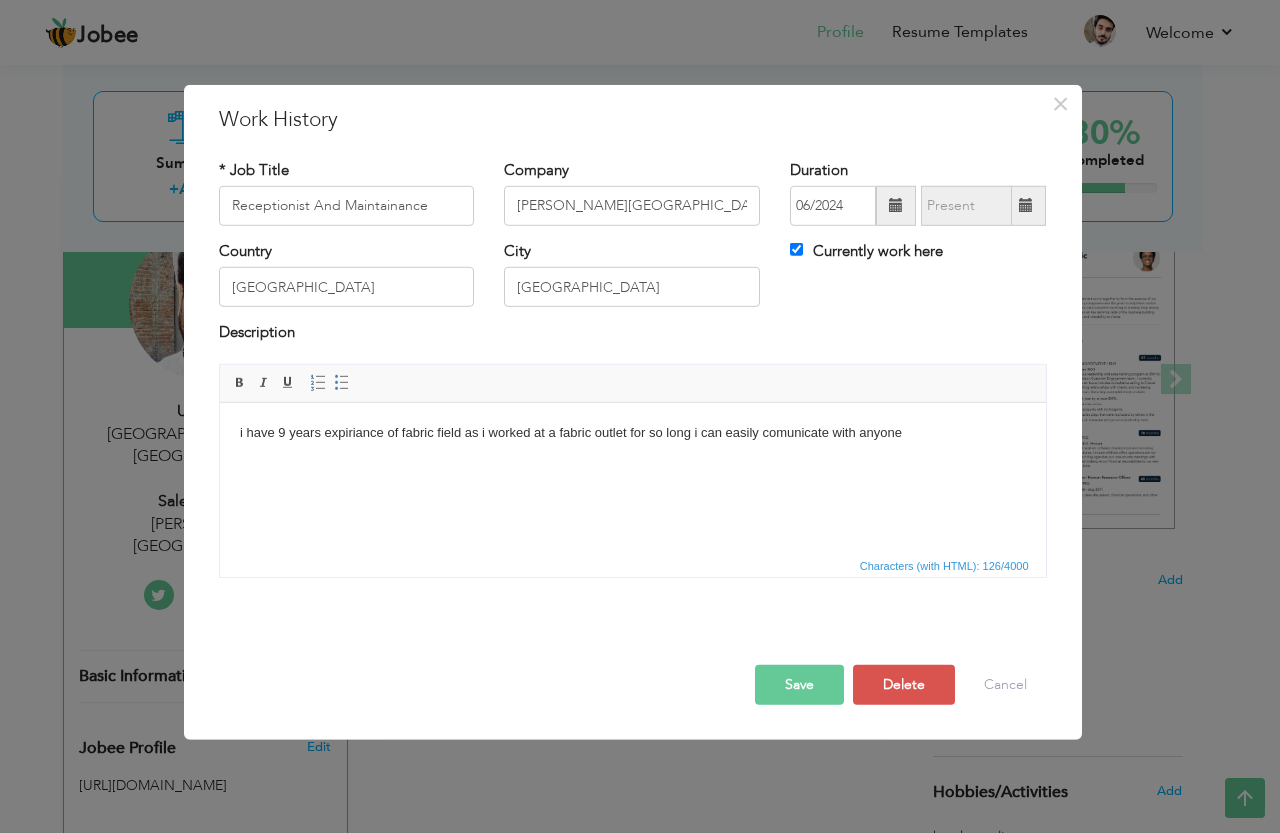click on "i have 9 years expiriance of fabric field as i worked at a fabric outlet for so long i can easily comunicate with anyone" at bounding box center [632, 432] 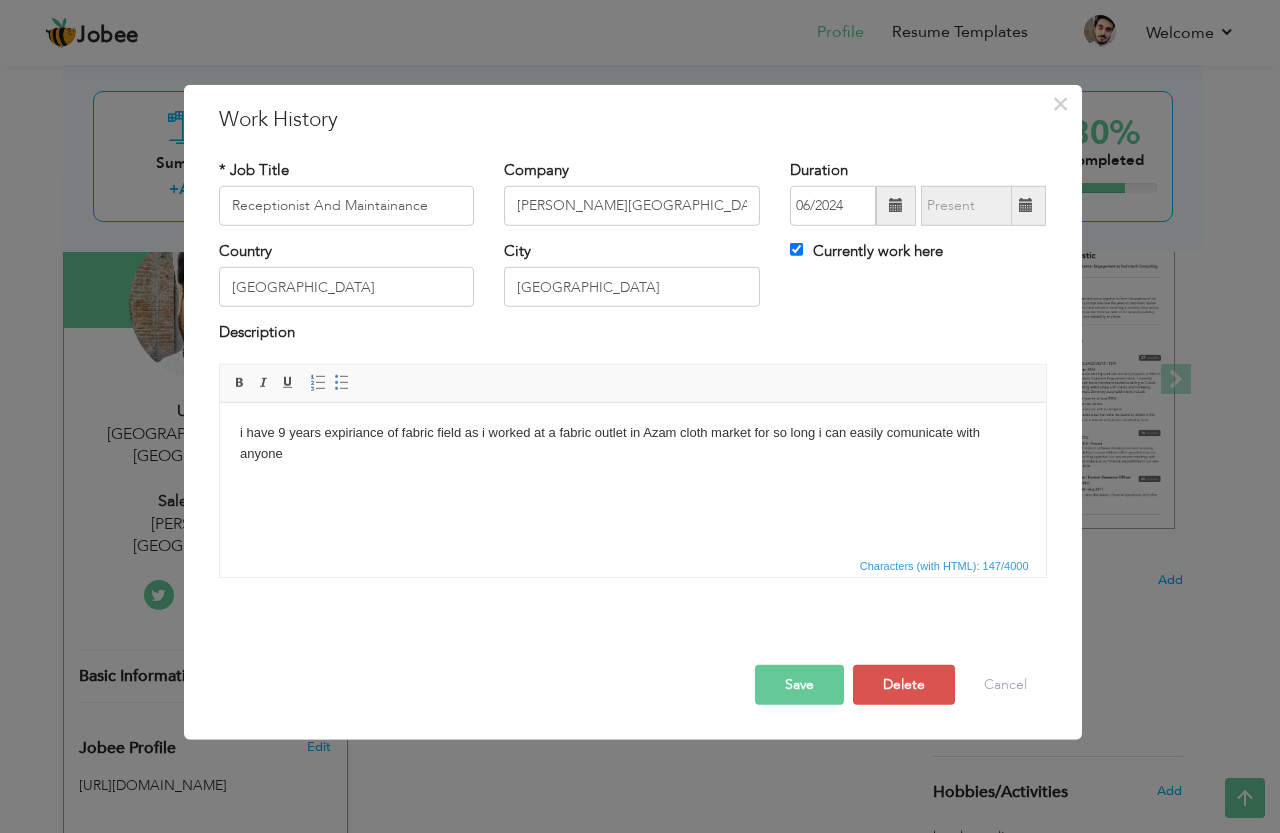 click on "i have 9 years expiriance of fabric field as i worked at a fabric outlet in Azam cloth market for so long i can easily comunicate with anyone" at bounding box center (632, 443) 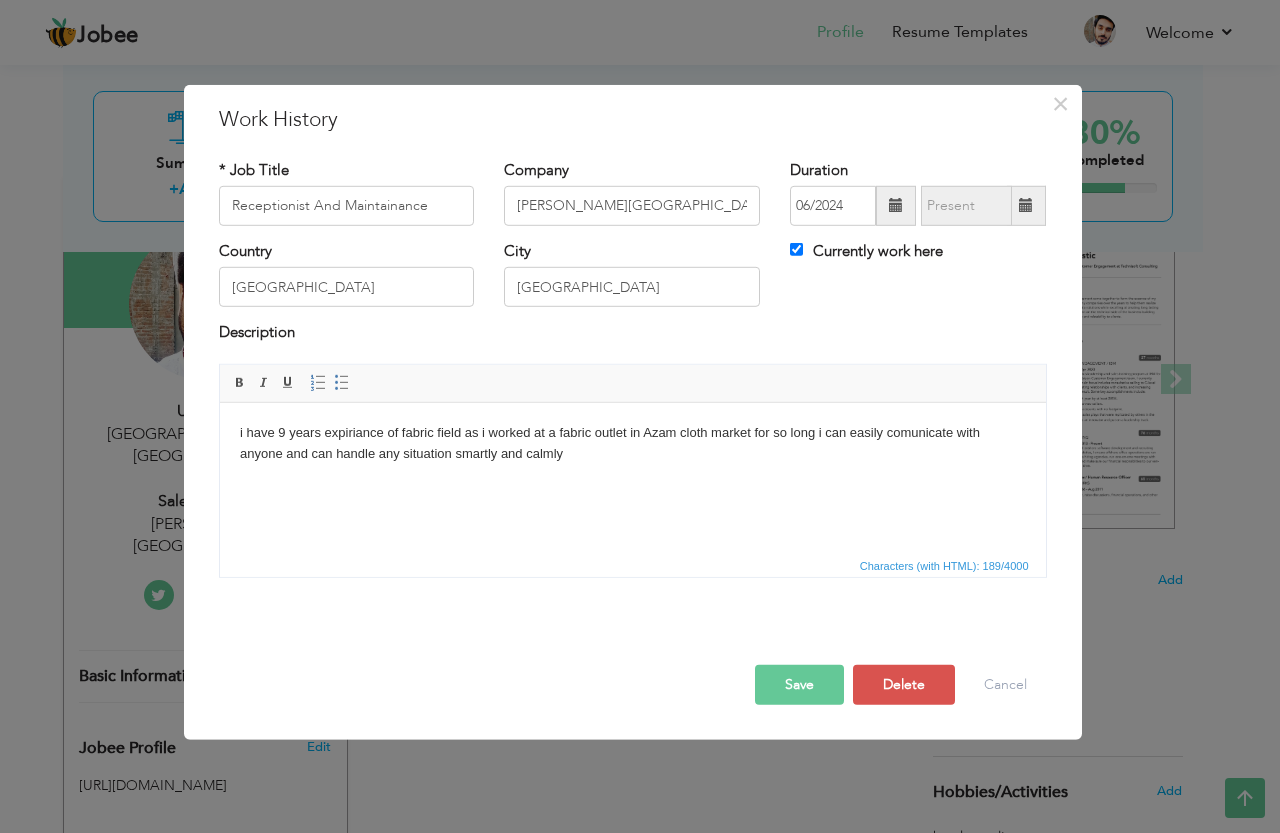 click on "i have 9 years expiriance of fabric field as i worked at a fabric outlet in Azam cloth market for so long i can easily comunicate with anyone and can handle any situation smartly and calmly" at bounding box center (632, 443) 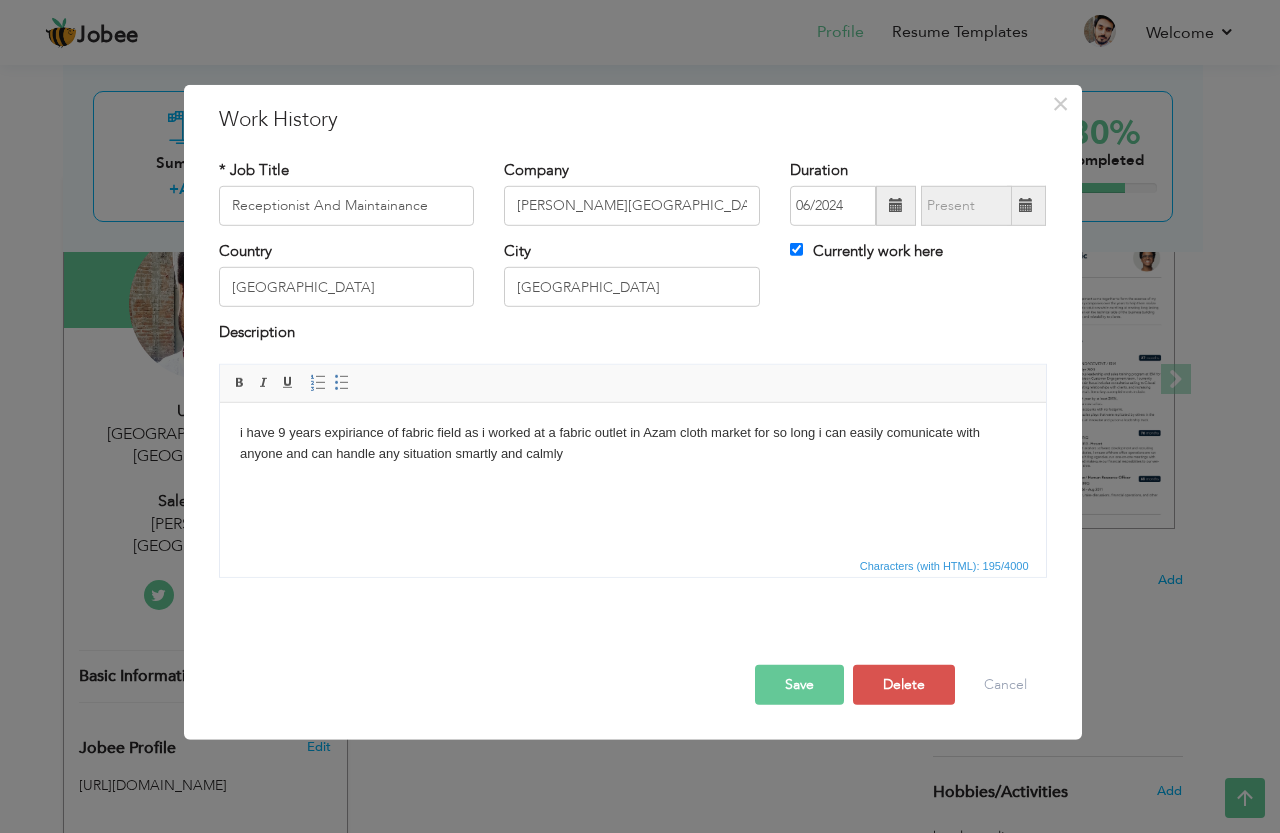 click on "Save" at bounding box center (799, 685) 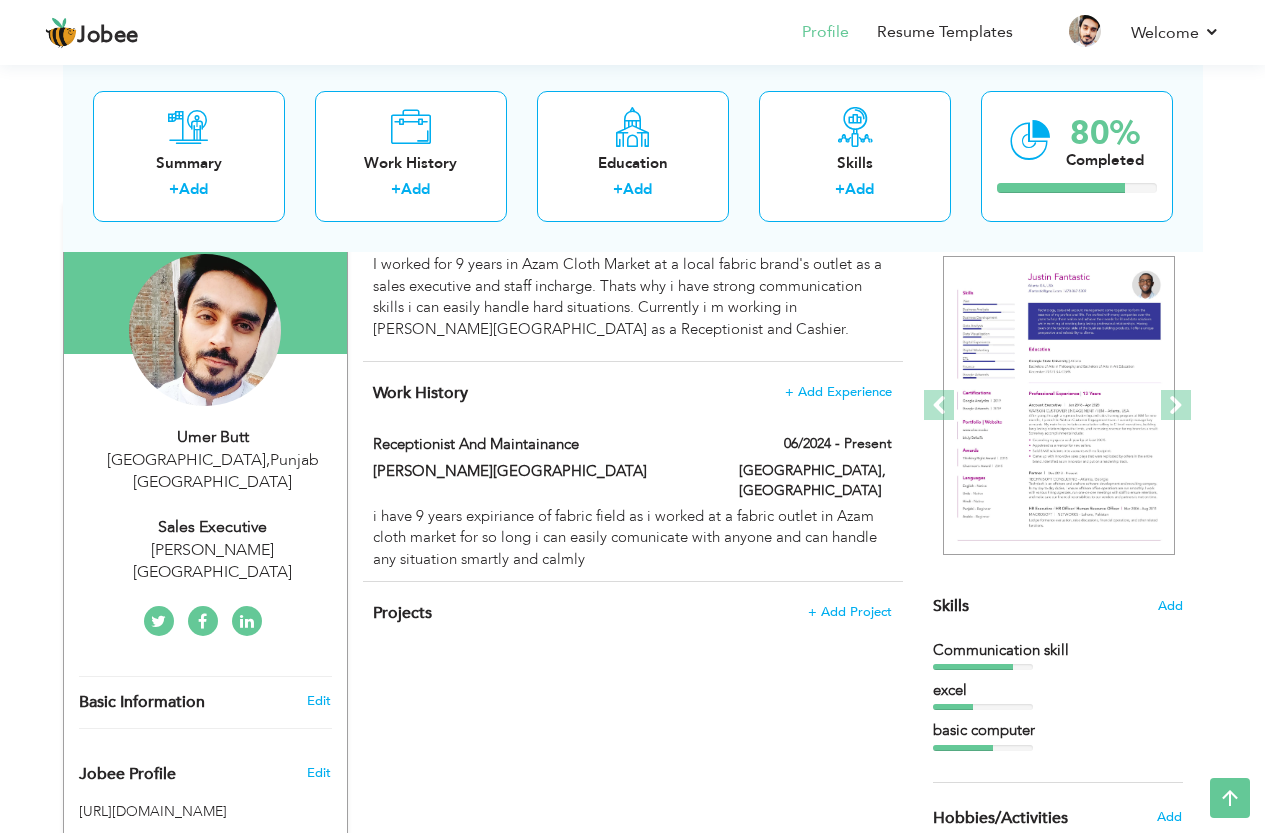scroll, scrollTop: 128, scrollLeft: 0, axis: vertical 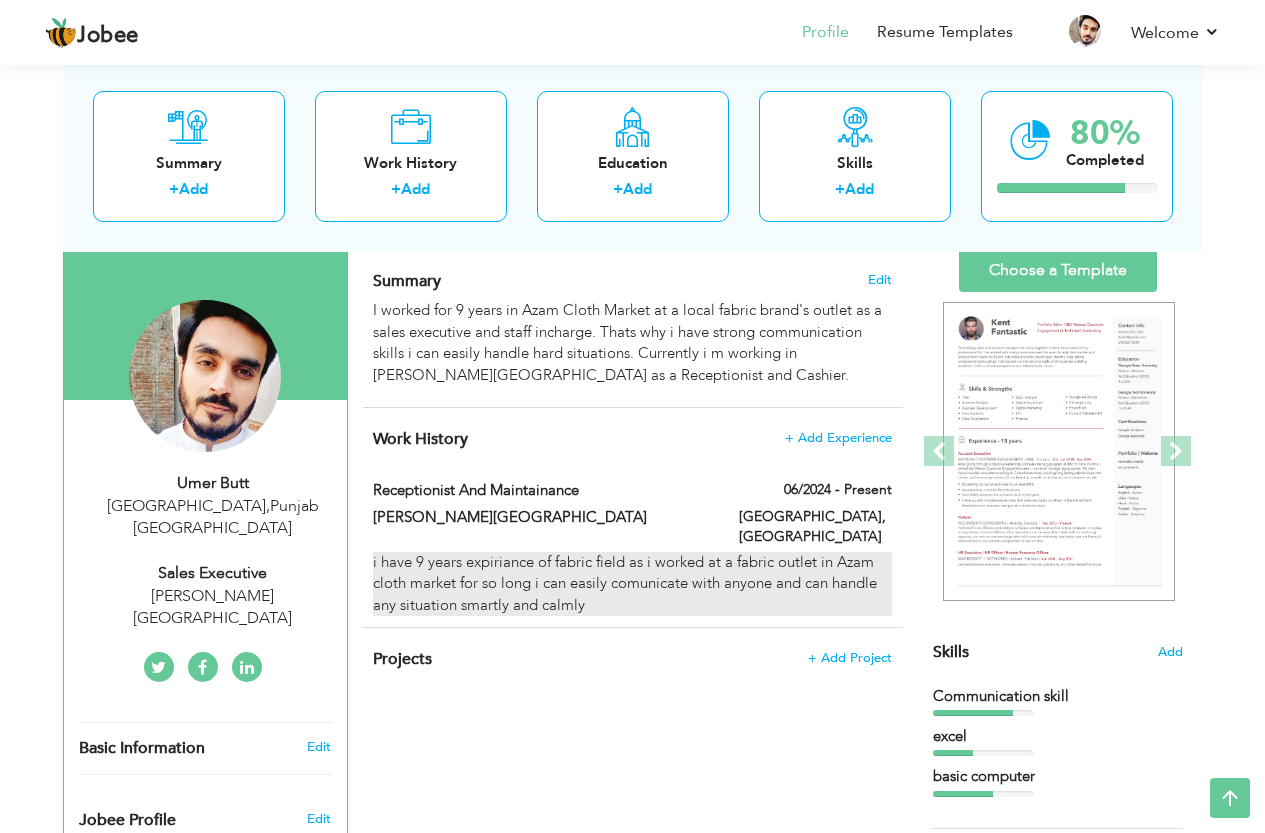 click on "i have 9 years expiriance of fabric field as i worked at a fabric outlet in Azam cloth market for so long i can easily comunicate with anyone and can handle any situation smartly and calmly" at bounding box center (632, 584) 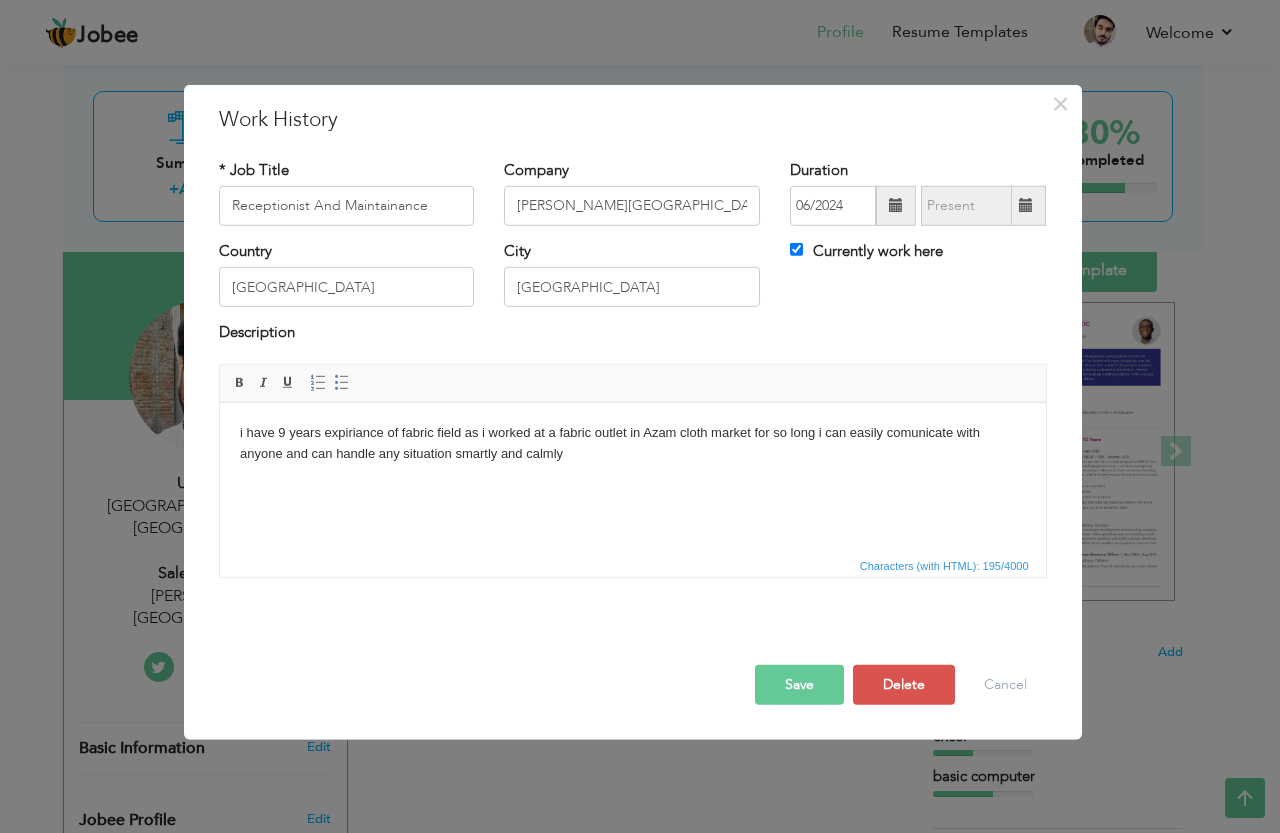 click on "i have 9 years expiriance of fabric field as i worked at a fabric outlet in Azam cloth market for so long i can easily comunicate with anyone and can handle any situation smartly and calmly" at bounding box center (632, 443) 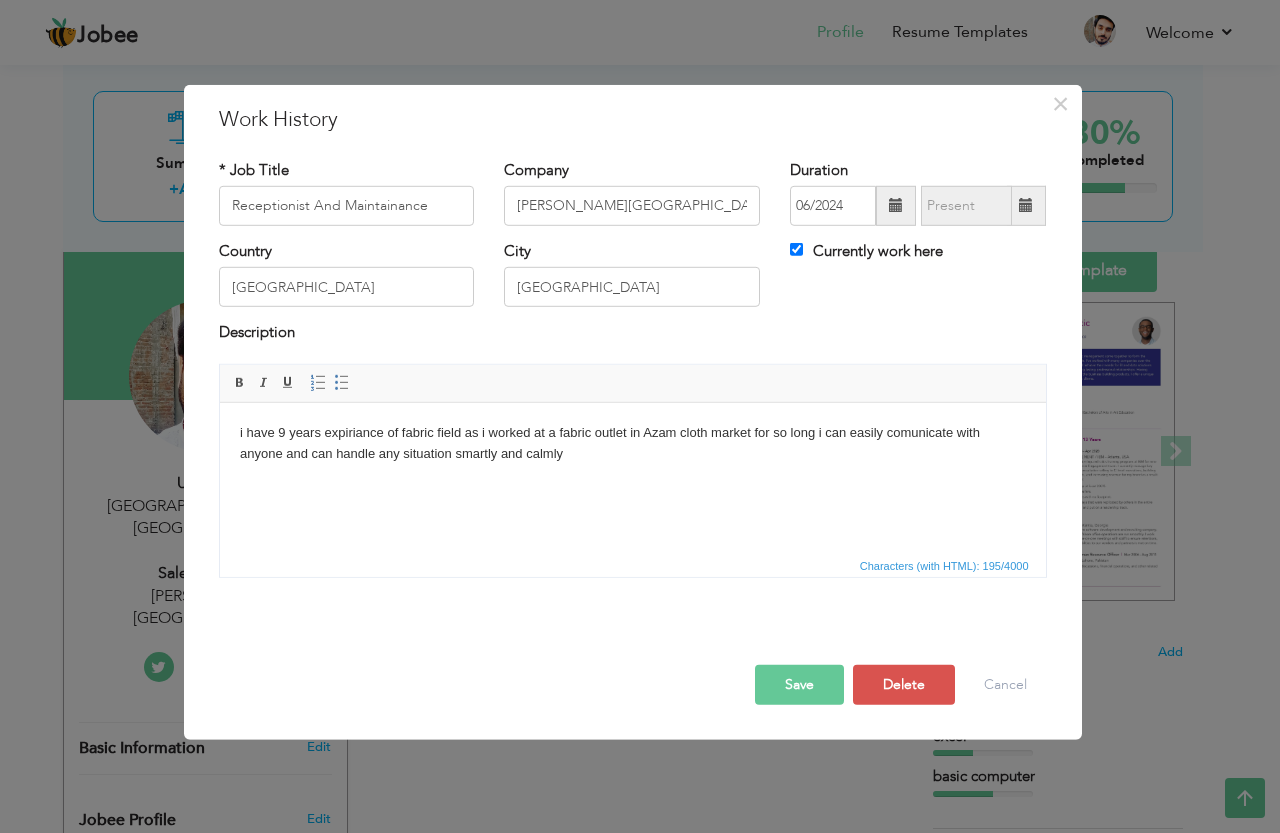 type 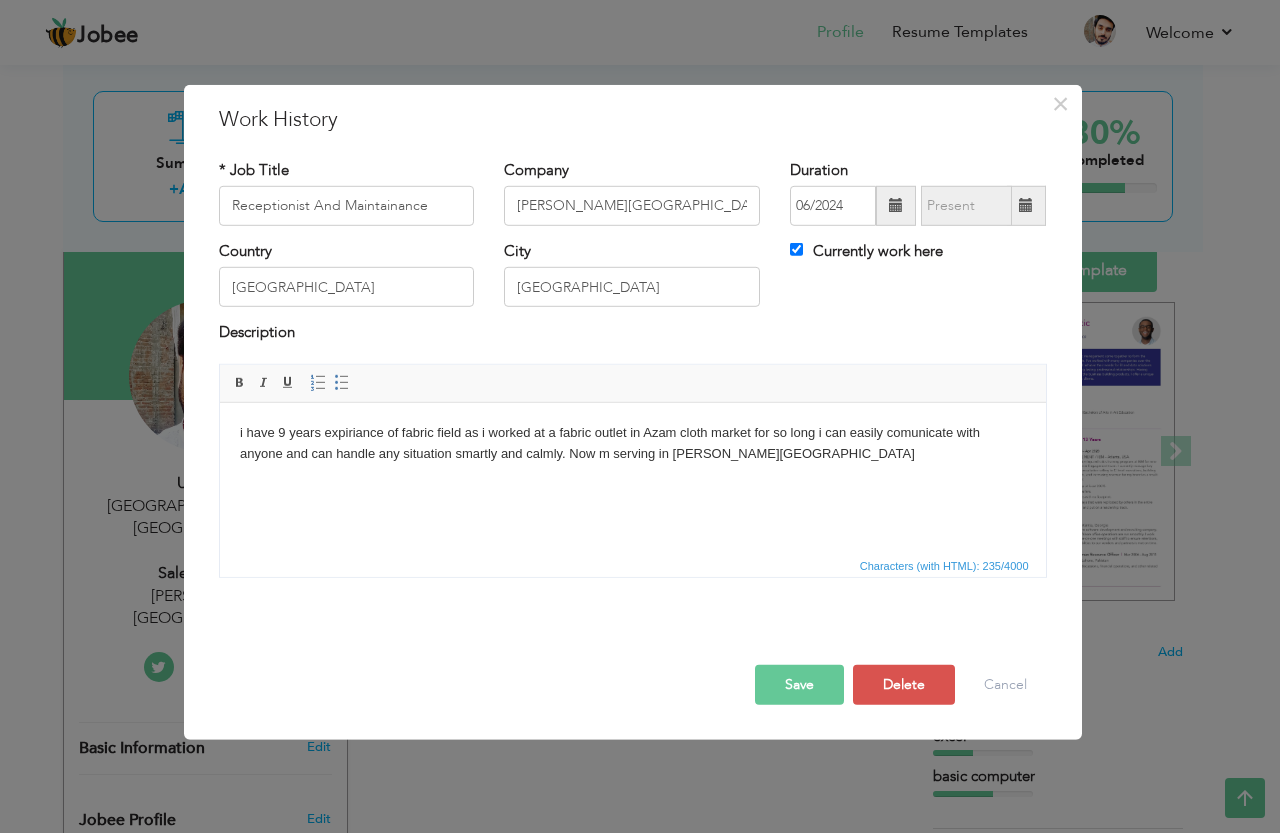click on "i have 9 years expiriance of fabric field as i worked at a fabric outlet in Azam cloth market for so long i can easily comunicate with anyone and can handle any situation smartly and calmly. Now m serving in [PERSON_NAME][GEOGRAPHIC_DATA]" at bounding box center [632, 443] 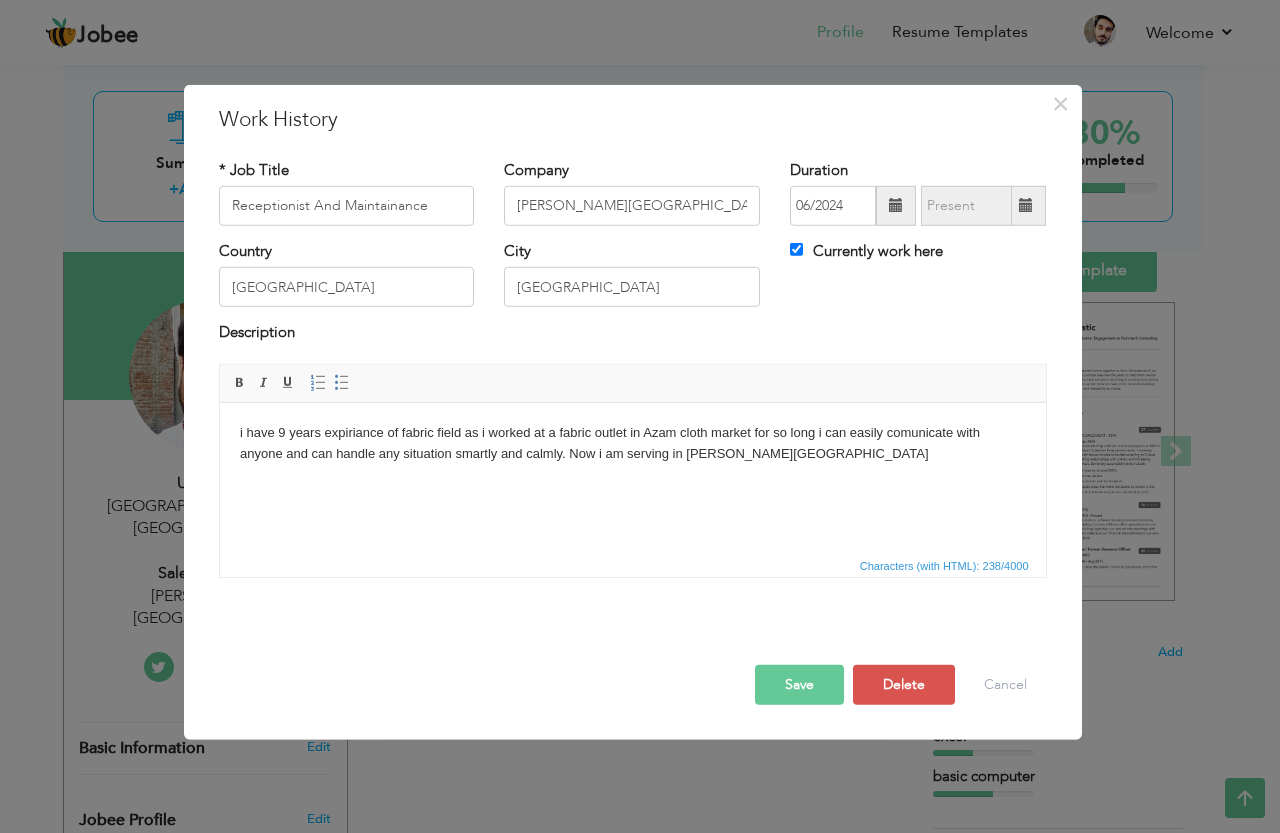 click on "i have 9 years expiriance of fabric field as i worked at a fabric outlet in Azam cloth market for so long i can easily comunicate with anyone and can handle any situation smartly and calmly. Now i am serving in [PERSON_NAME][GEOGRAPHIC_DATA]" at bounding box center [632, 443] 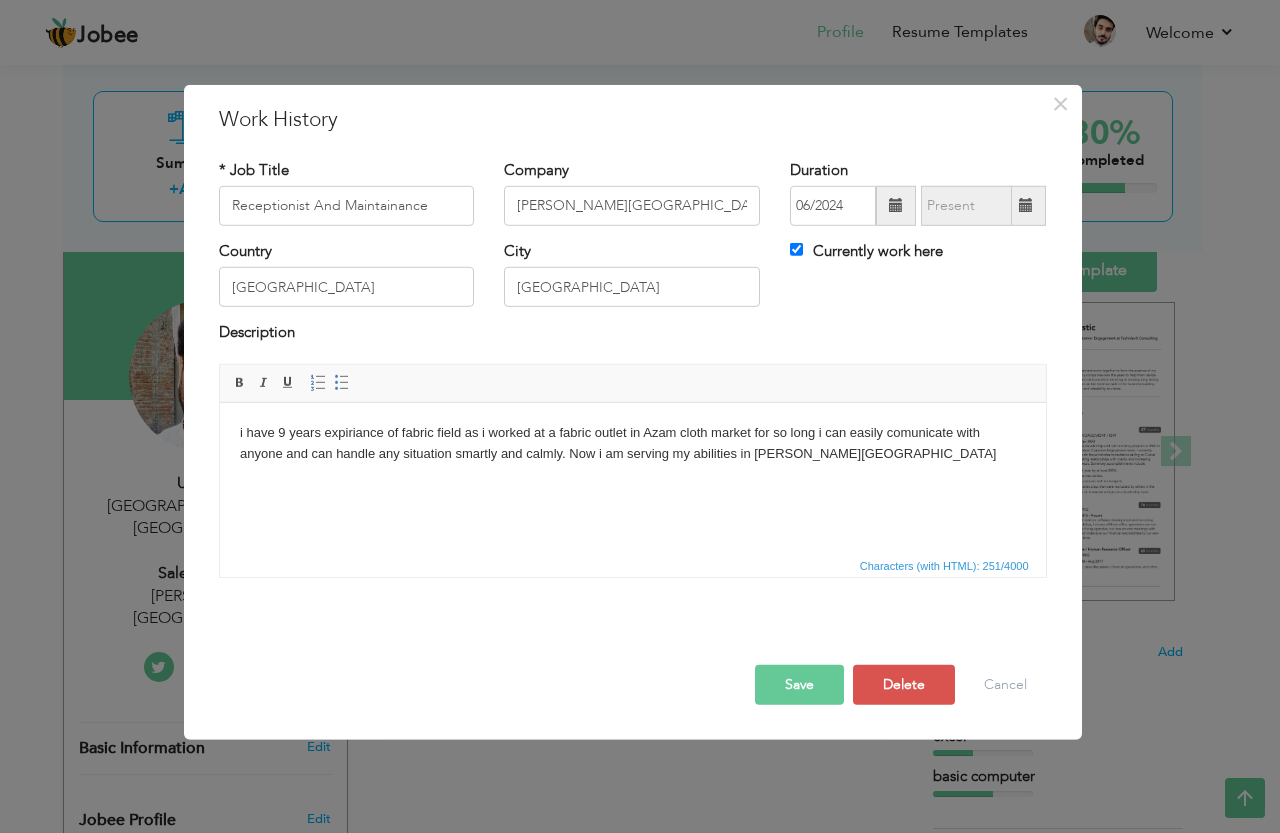 click on "i have 9 years expiriance of fabric field as i worked at a fabric outlet in Azam cloth market for so long i can easily comunicate with anyone and can handle any situation smartly and calmly. Now i am serving my abilities in [PERSON_NAME][GEOGRAPHIC_DATA]" at bounding box center [632, 443] 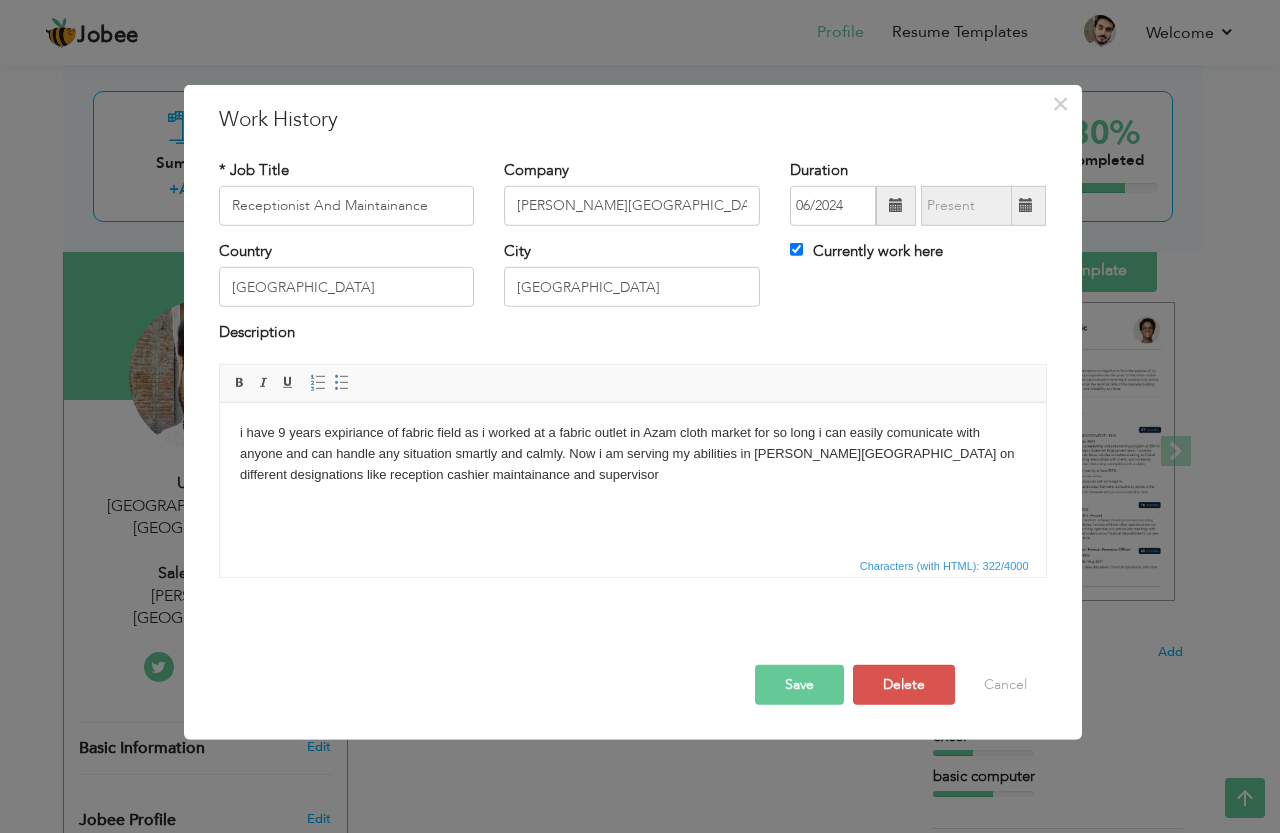 click on "i have 9 years expiriance of fabric field as i worked at a fabric outlet in Azam cloth market for so long i can easily comunicate with anyone and can handle any situation smartly and calmly. Now i am serving my abilities in [PERSON_NAME][GEOGRAPHIC_DATA] on different designations like reception cashier maintainance and supervisor" at bounding box center [632, 453] 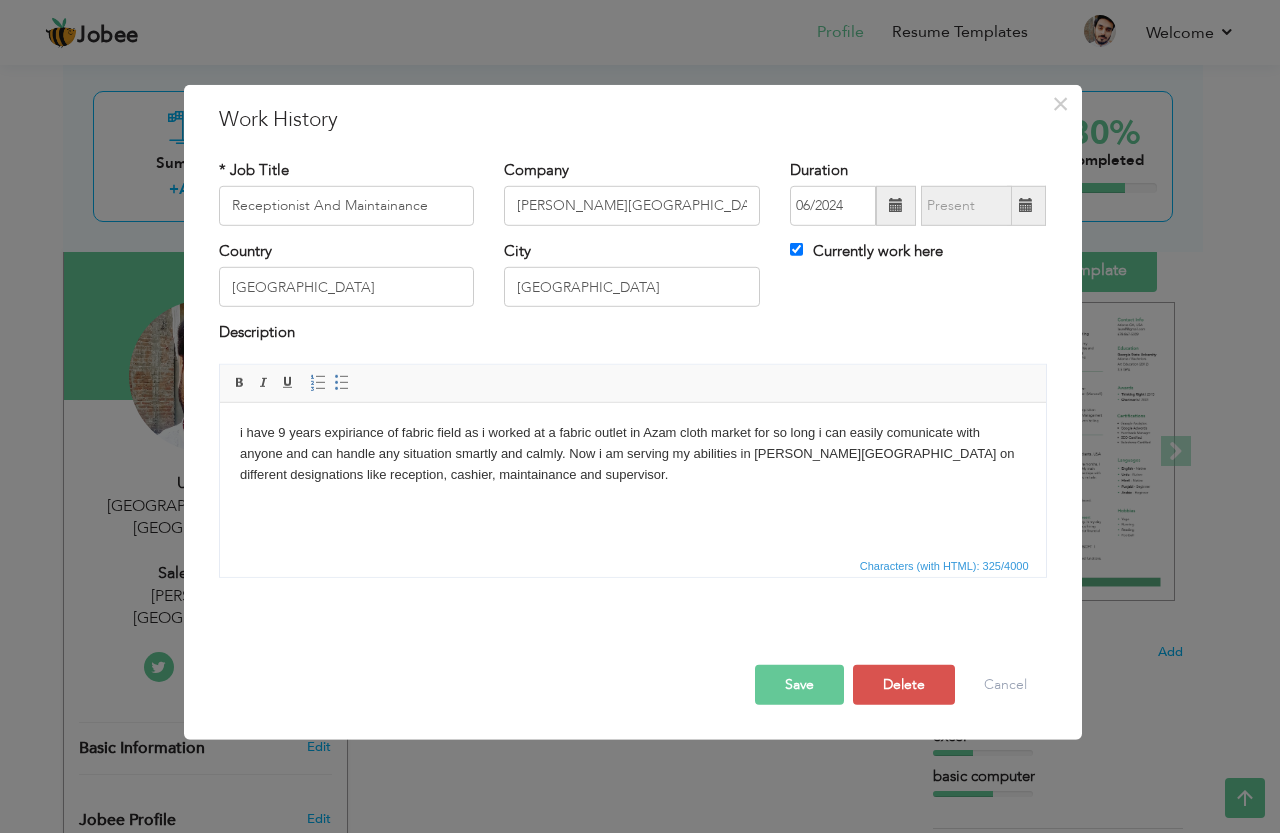 click on "Save" at bounding box center [799, 685] 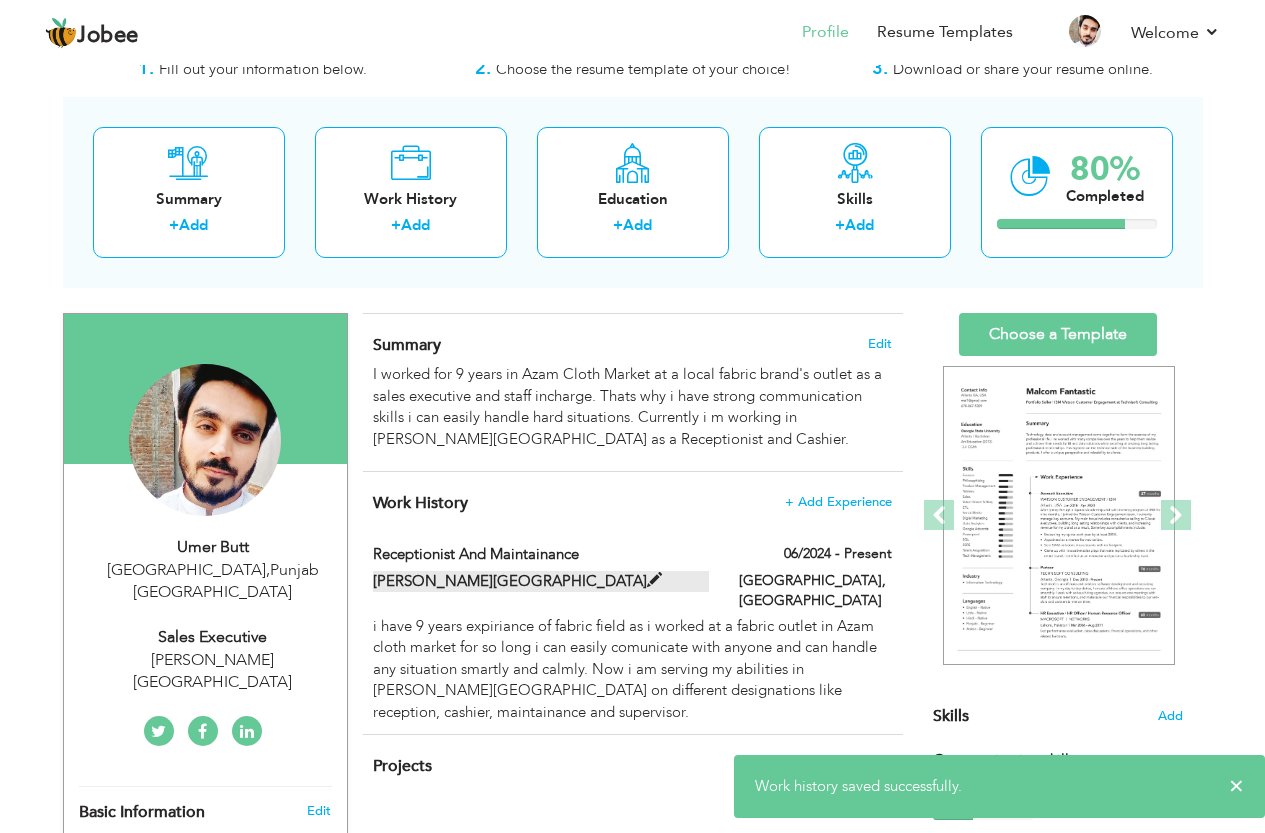scroll, scrollTop: 0, scrollLeft: 0, axis: both 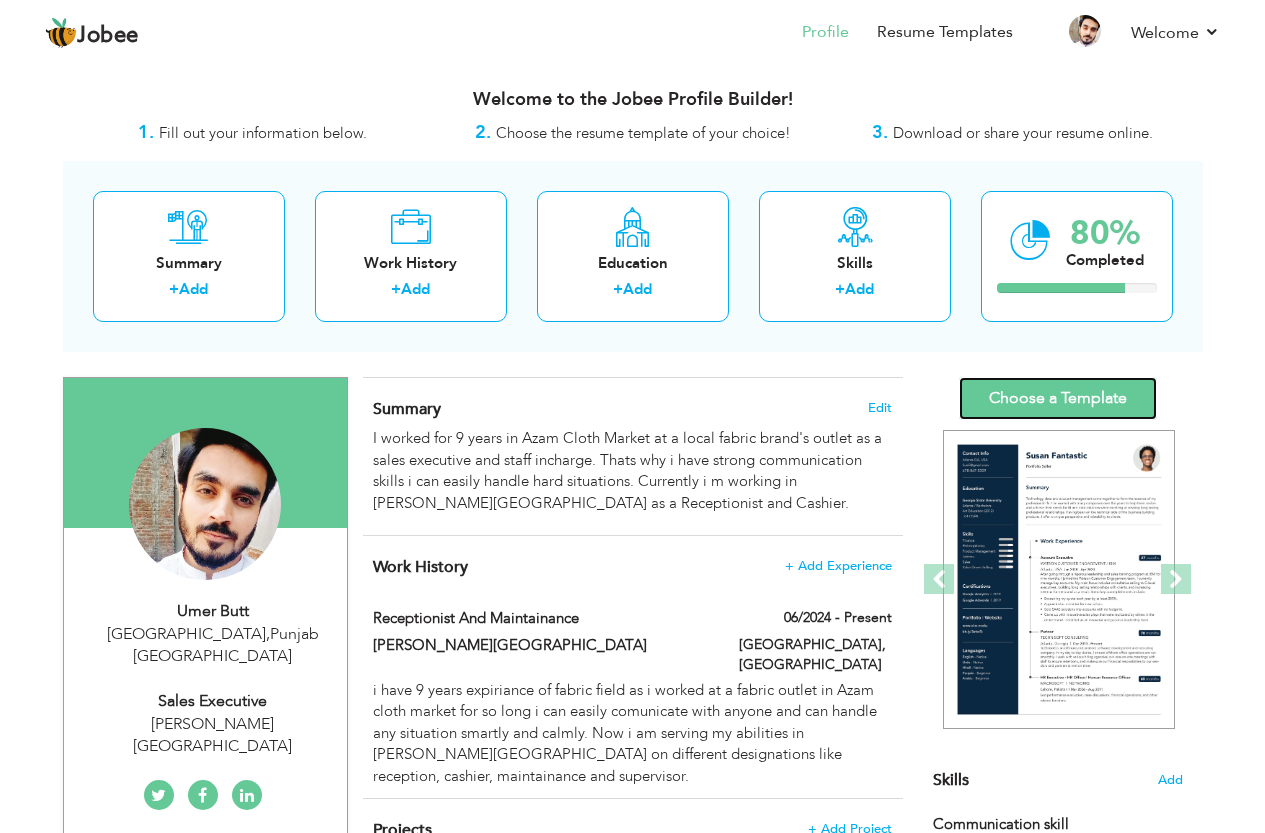 click on "Choose a Template" at bounding box center (1058, 398) 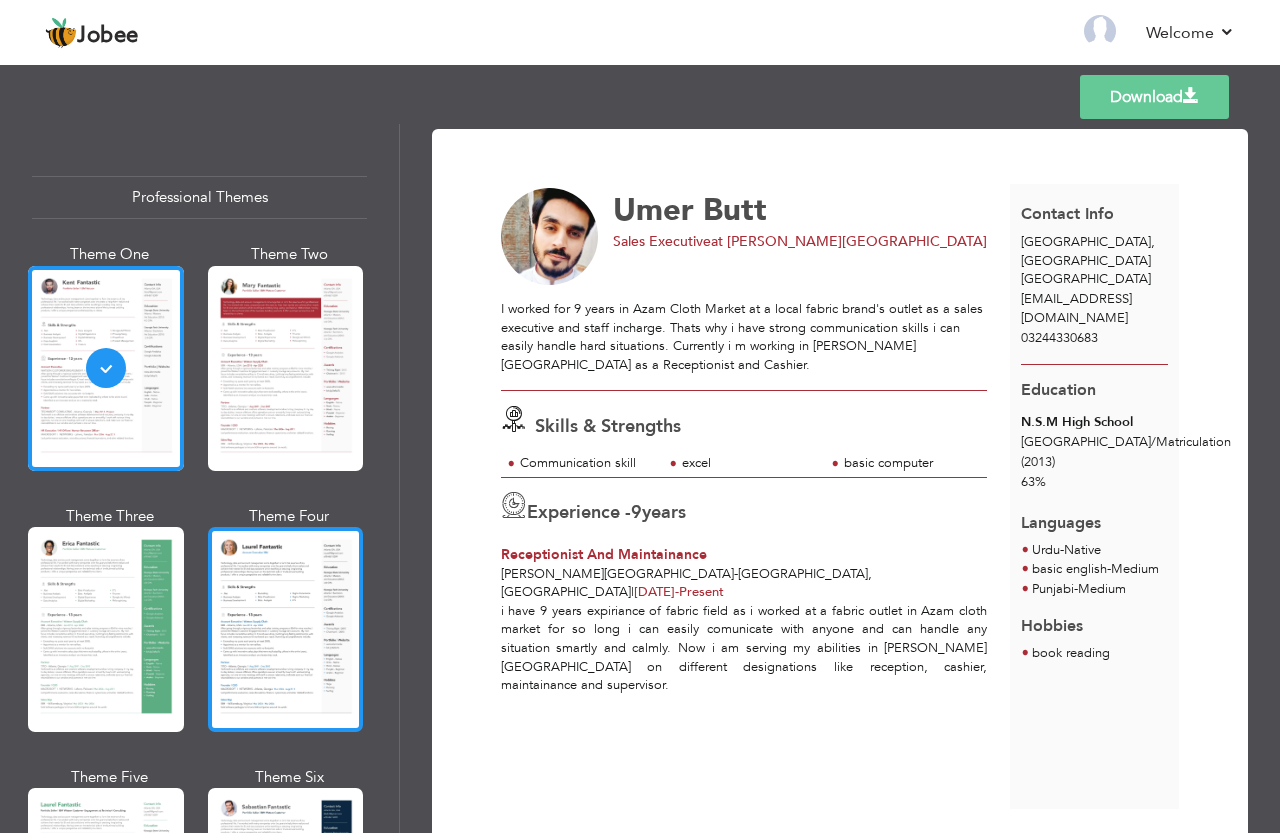 scroll, scrollTop: 0, scrollLeft: 0, axis: both 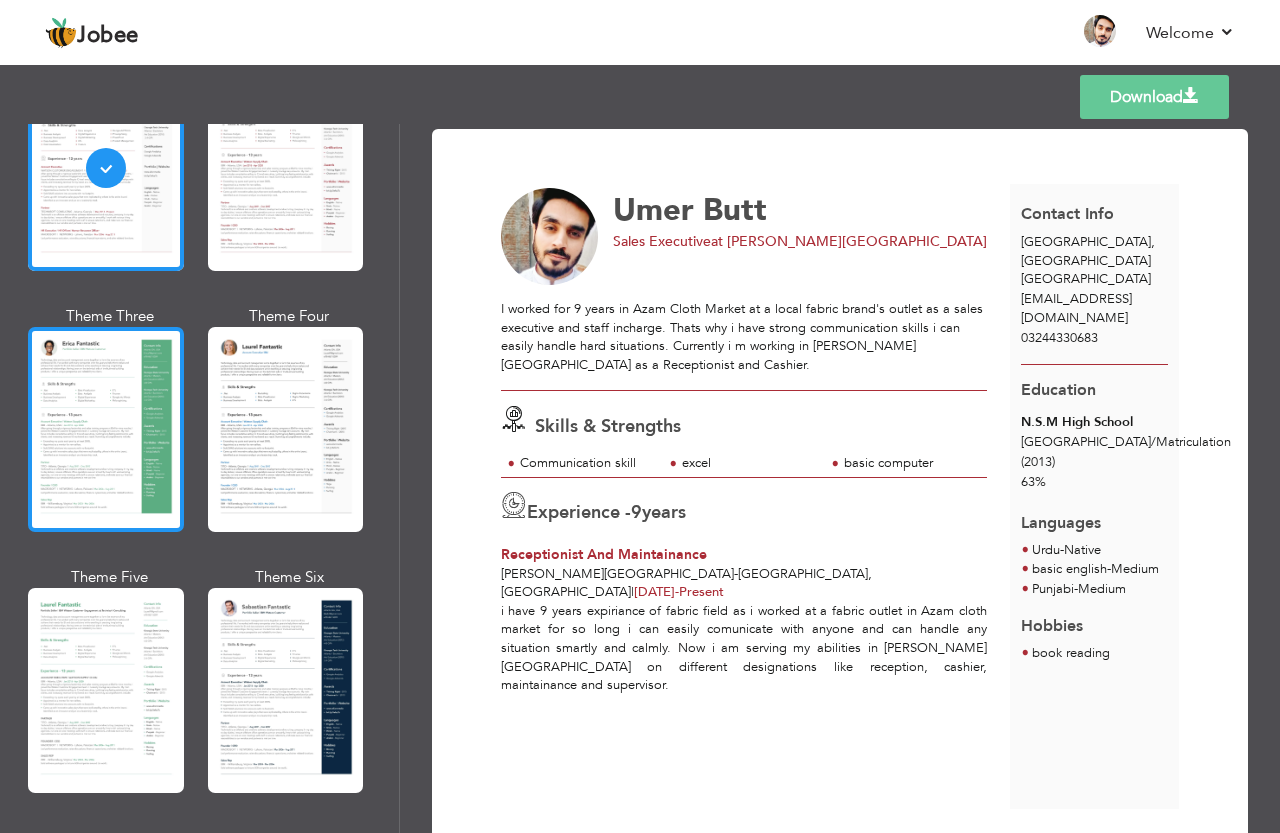 click at bounding box center (106, 429) 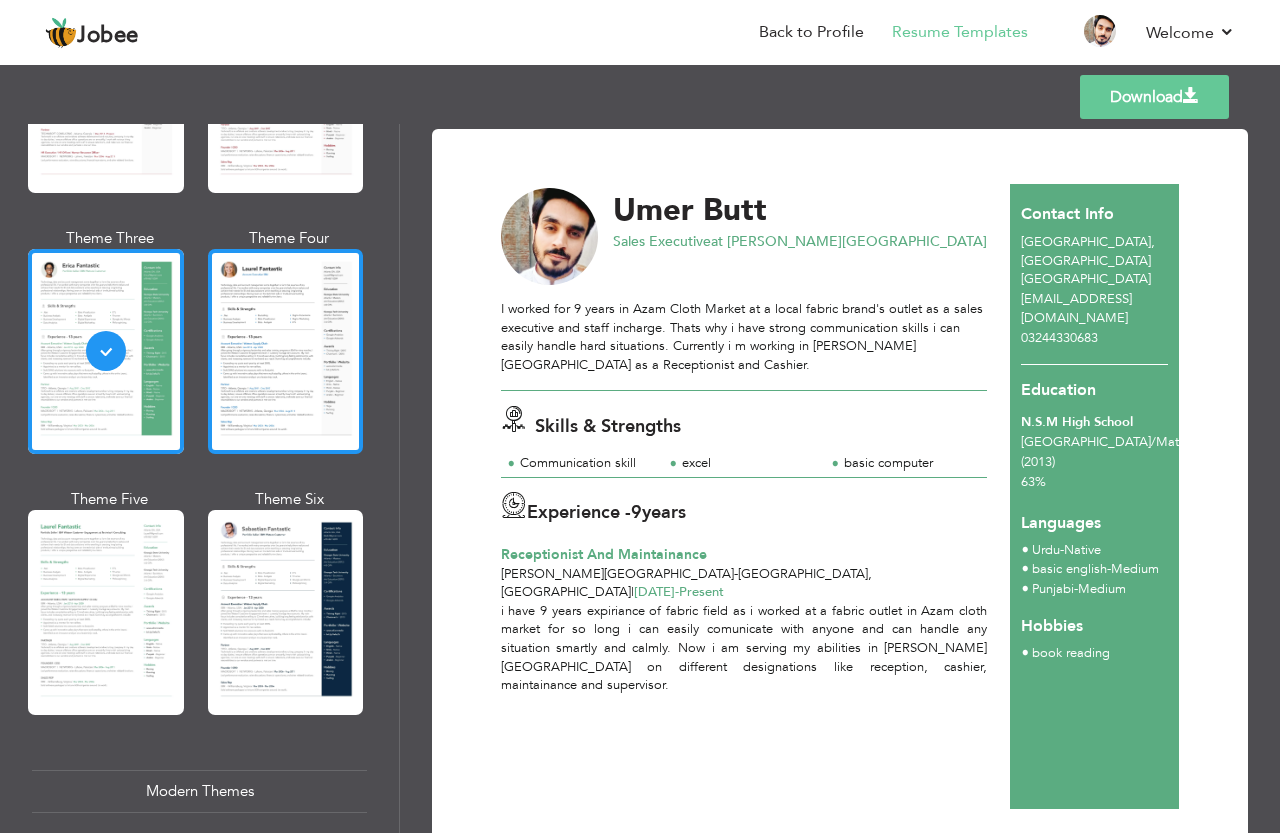 scroll, scrollTop: 400, scrollLeft: 0, axis: vertical 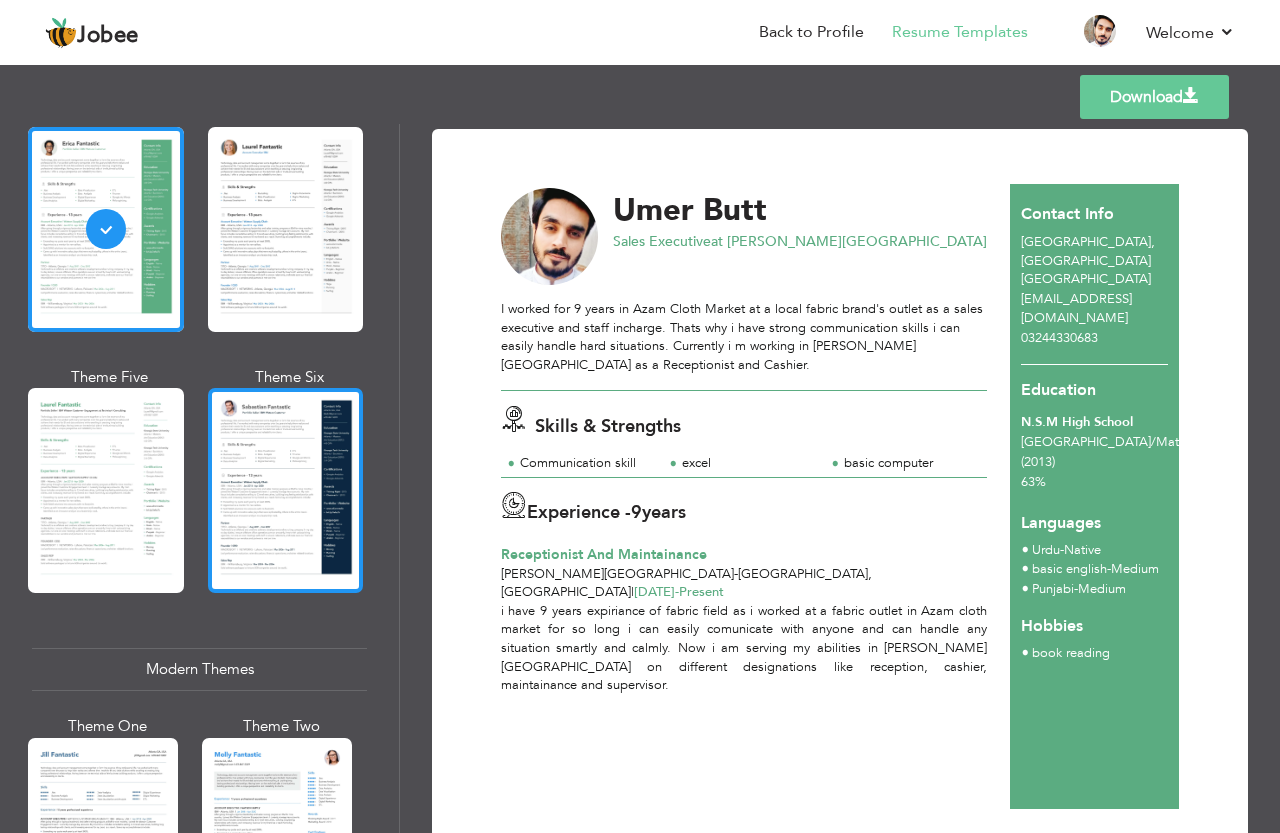 click at bounding box center [286, 490] 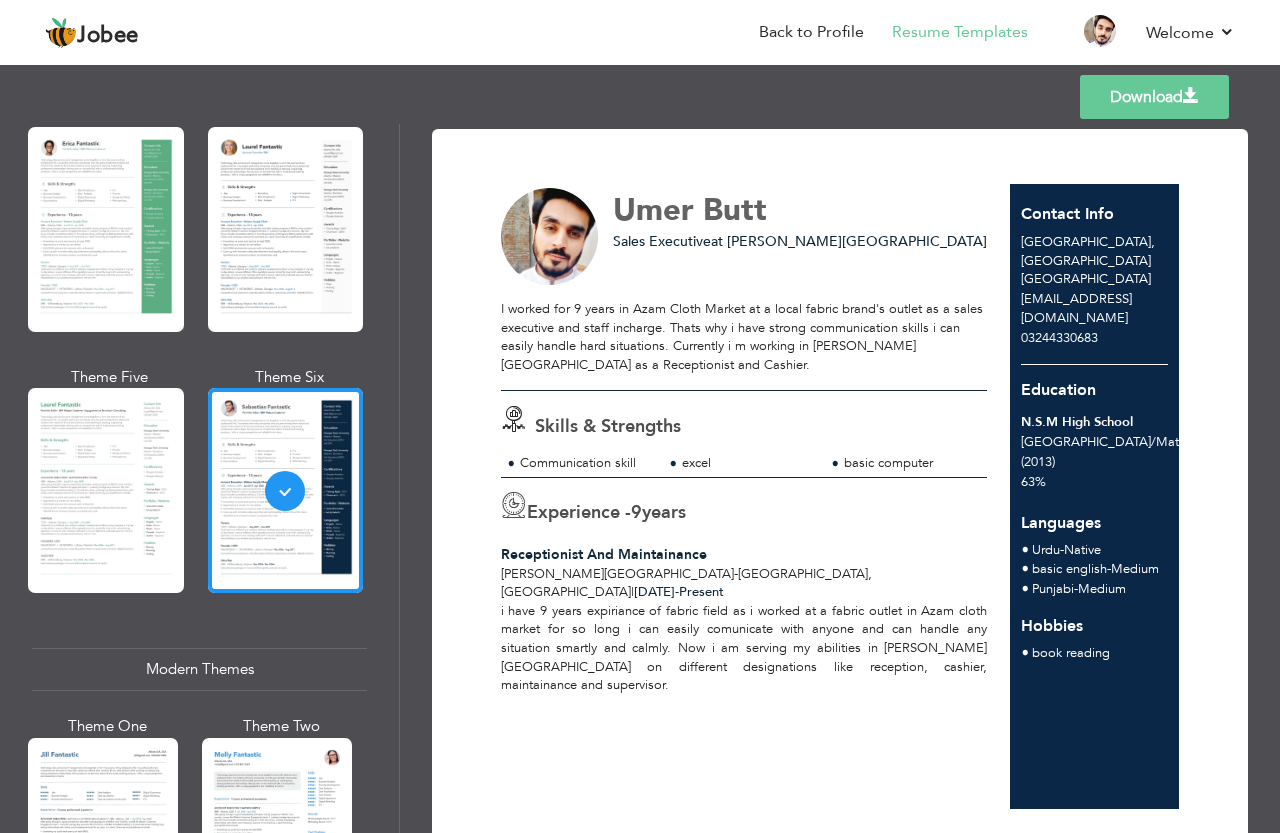 scroll, scrollTop: 73, scrollLeft: 0, axis: vertical 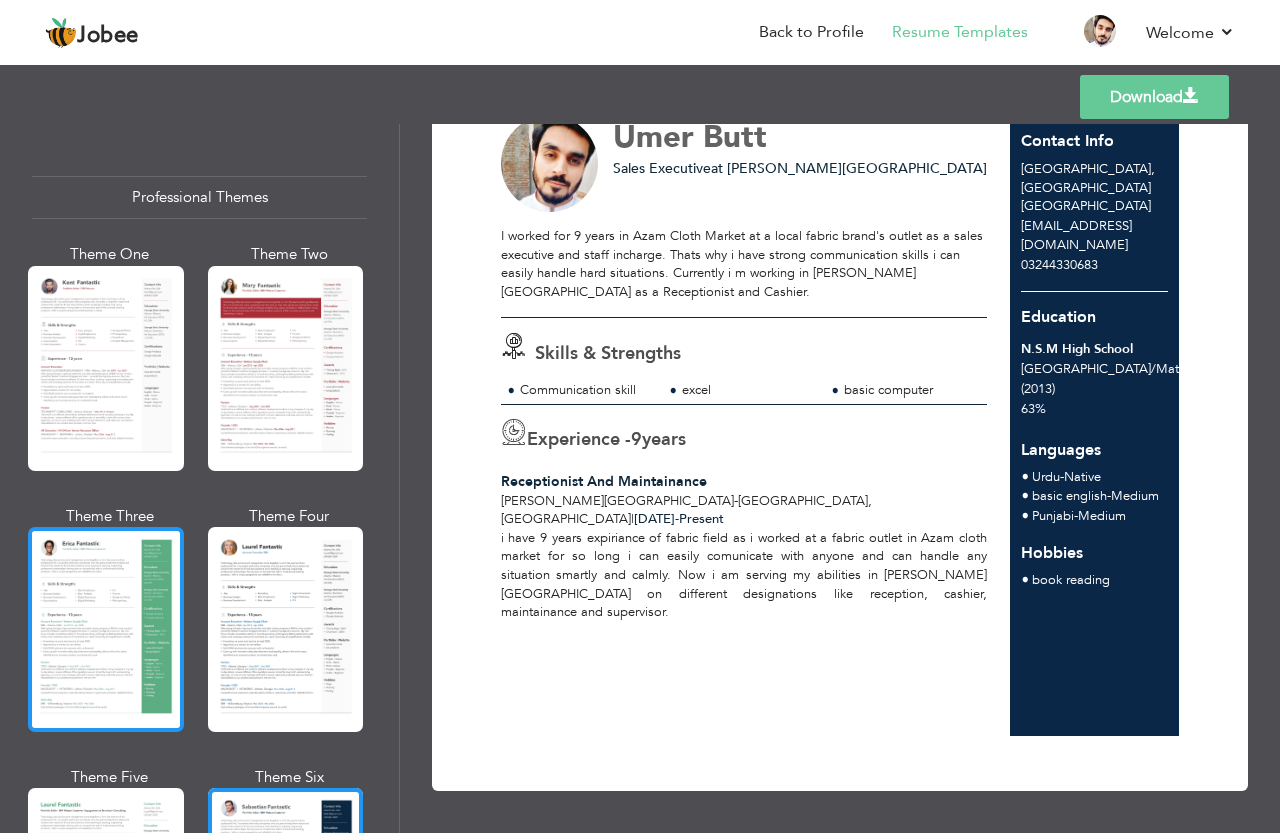 click at bounding box center [106, 629] 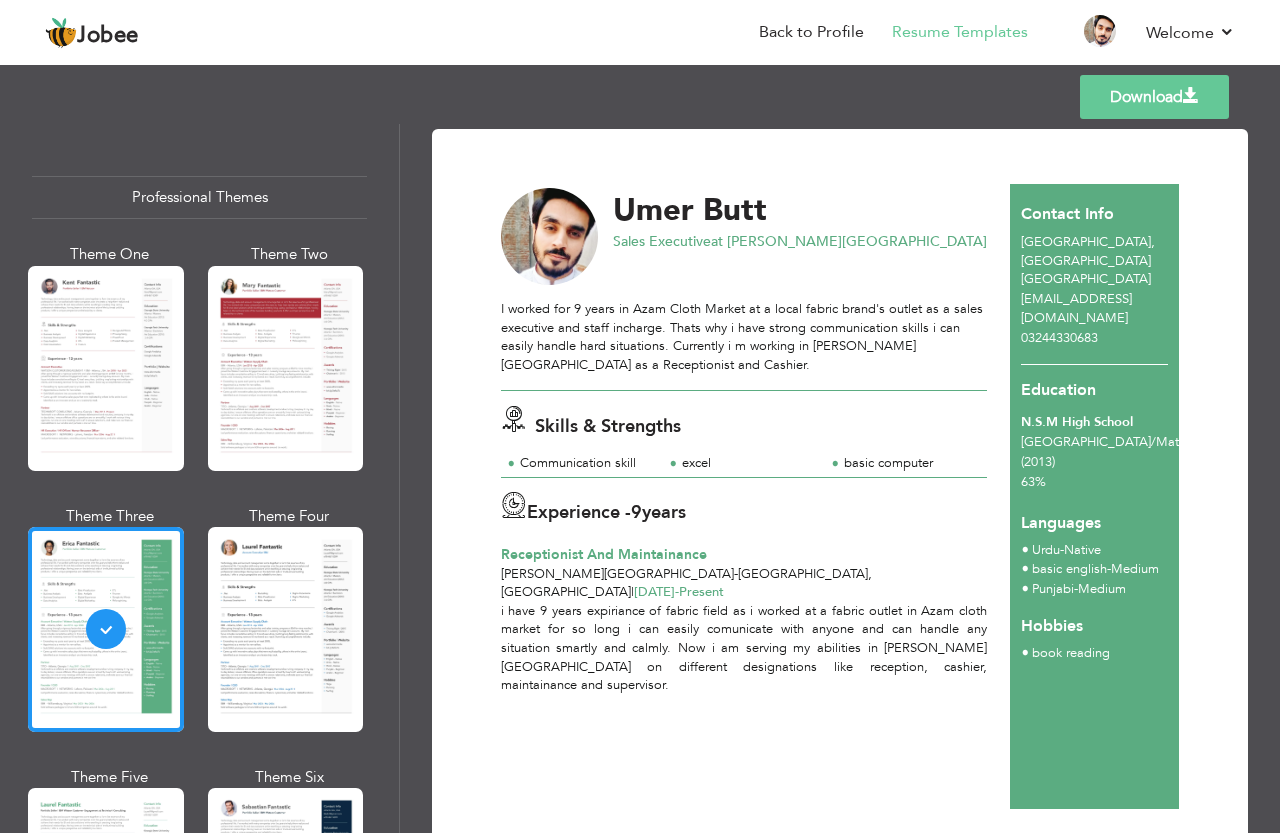 click at bounding box center (1191, 96) 